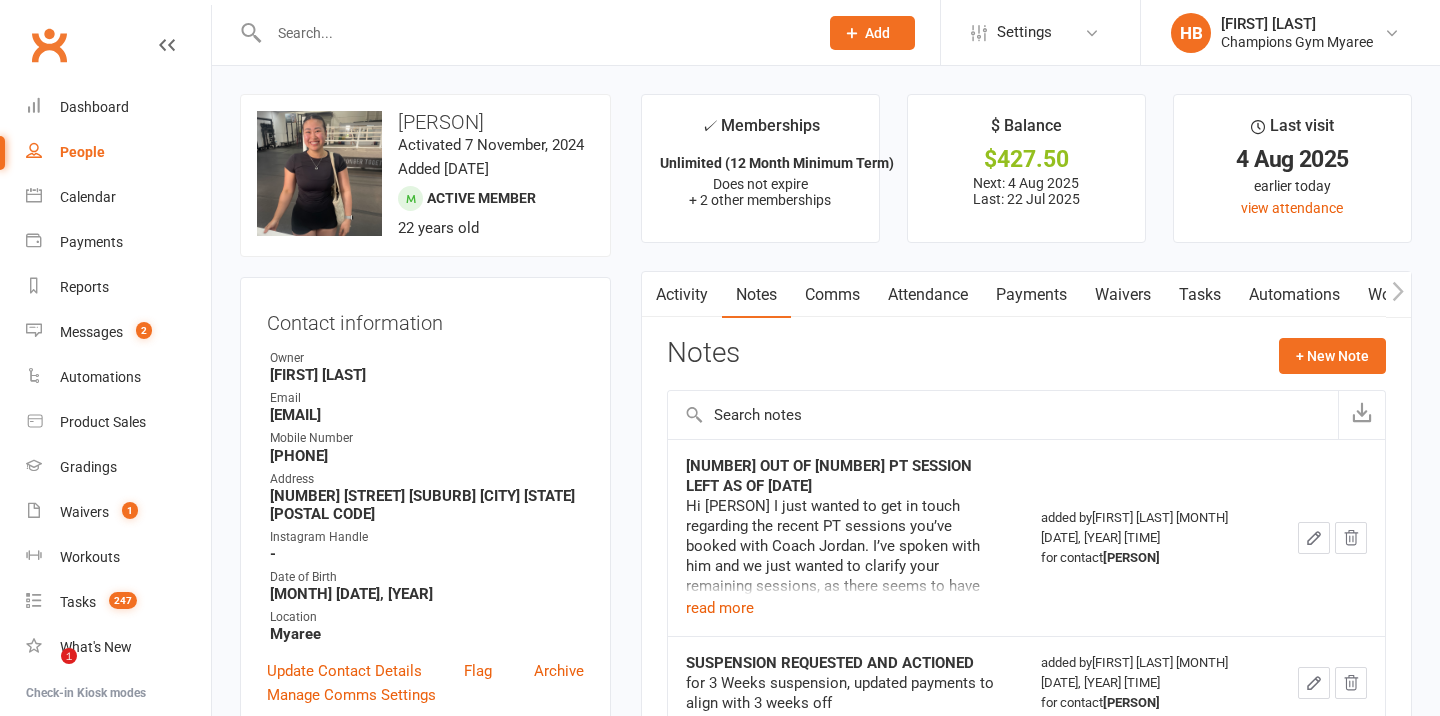 scroll, scrollTop: 0, scrollLeft: 0, axis: both 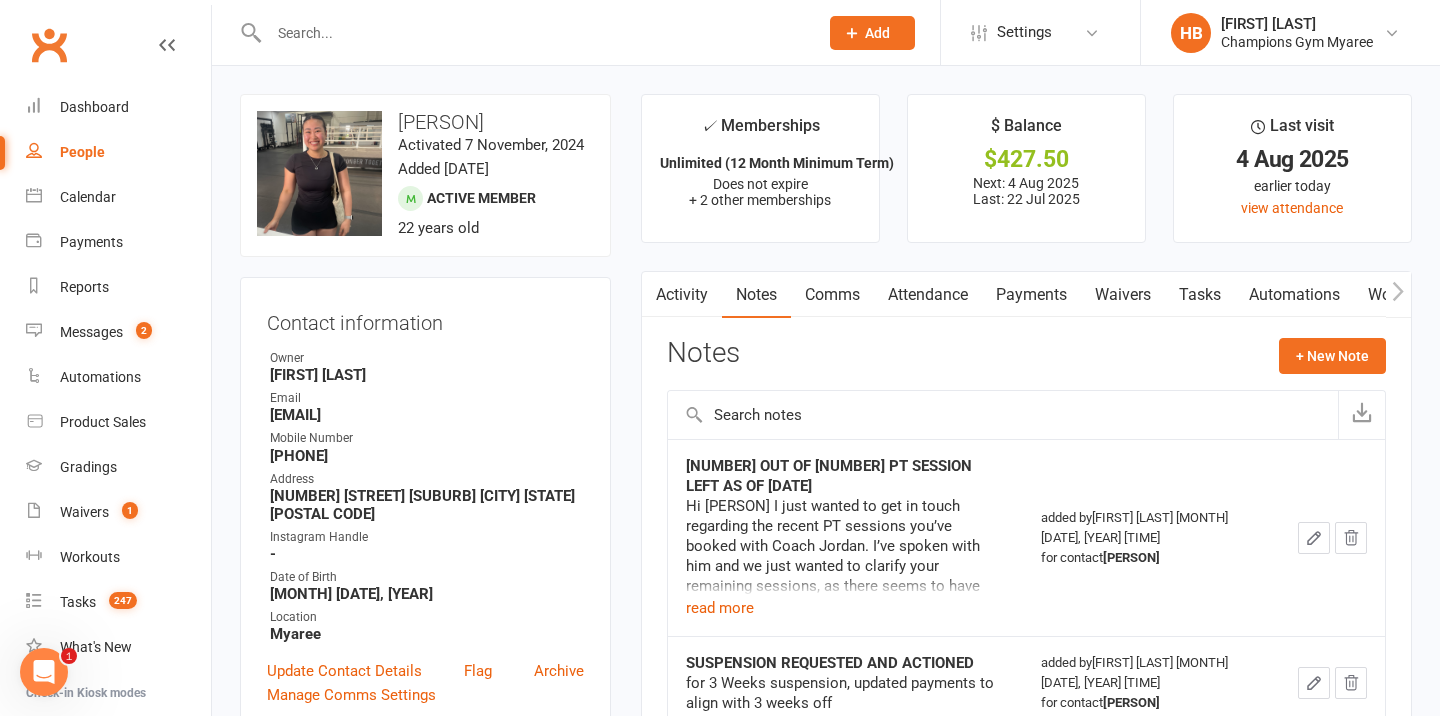 click on "Payments" at bounding box center (1031, 295) 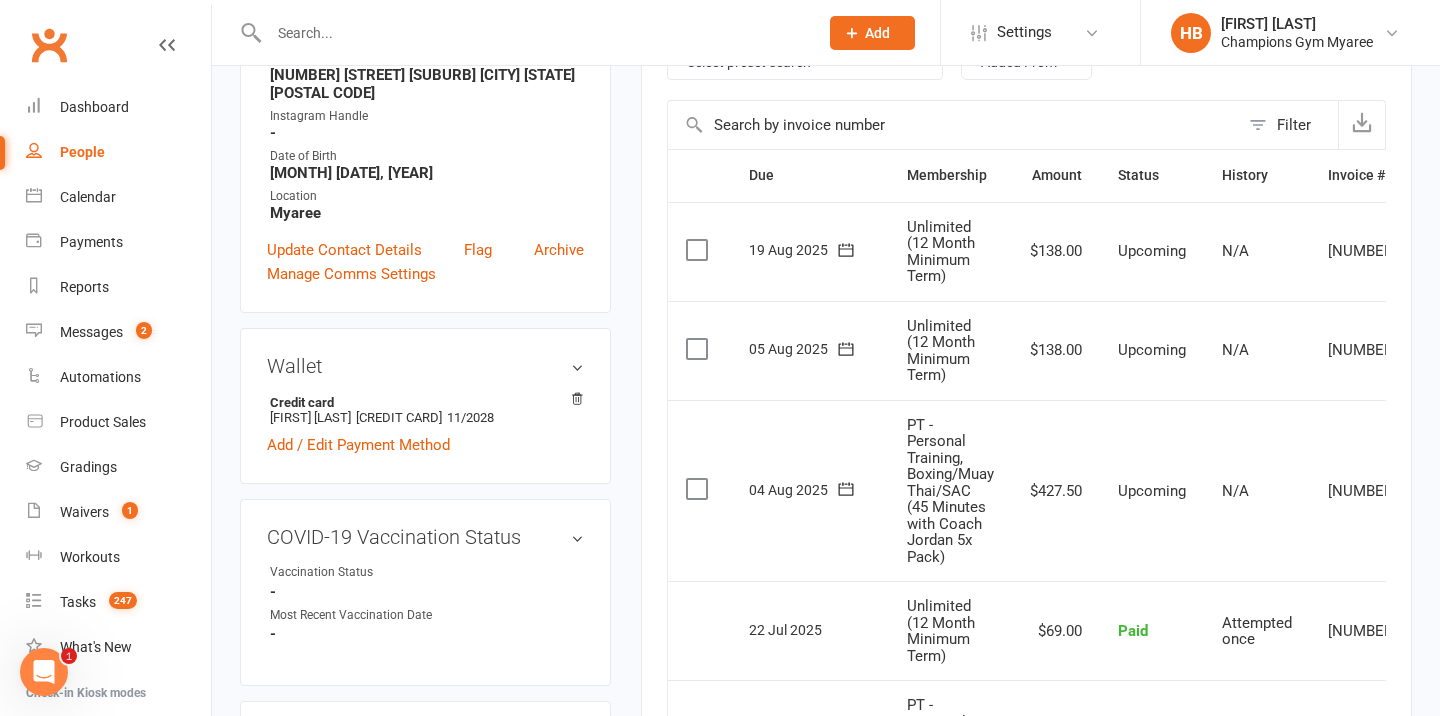 scroll, scrollTop: 432, scrollLeft: 0, axis: vertical 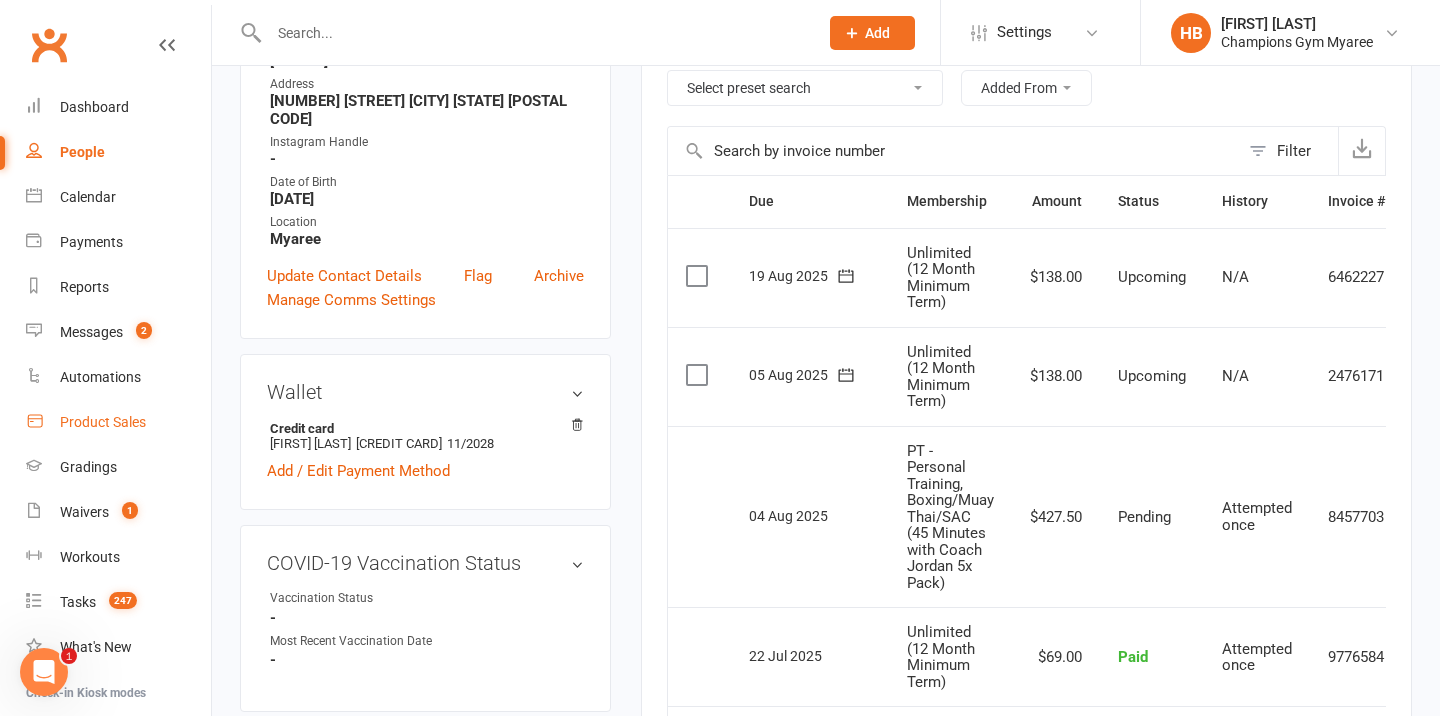 click on "Product Sales" at bounding box center (103, 422) 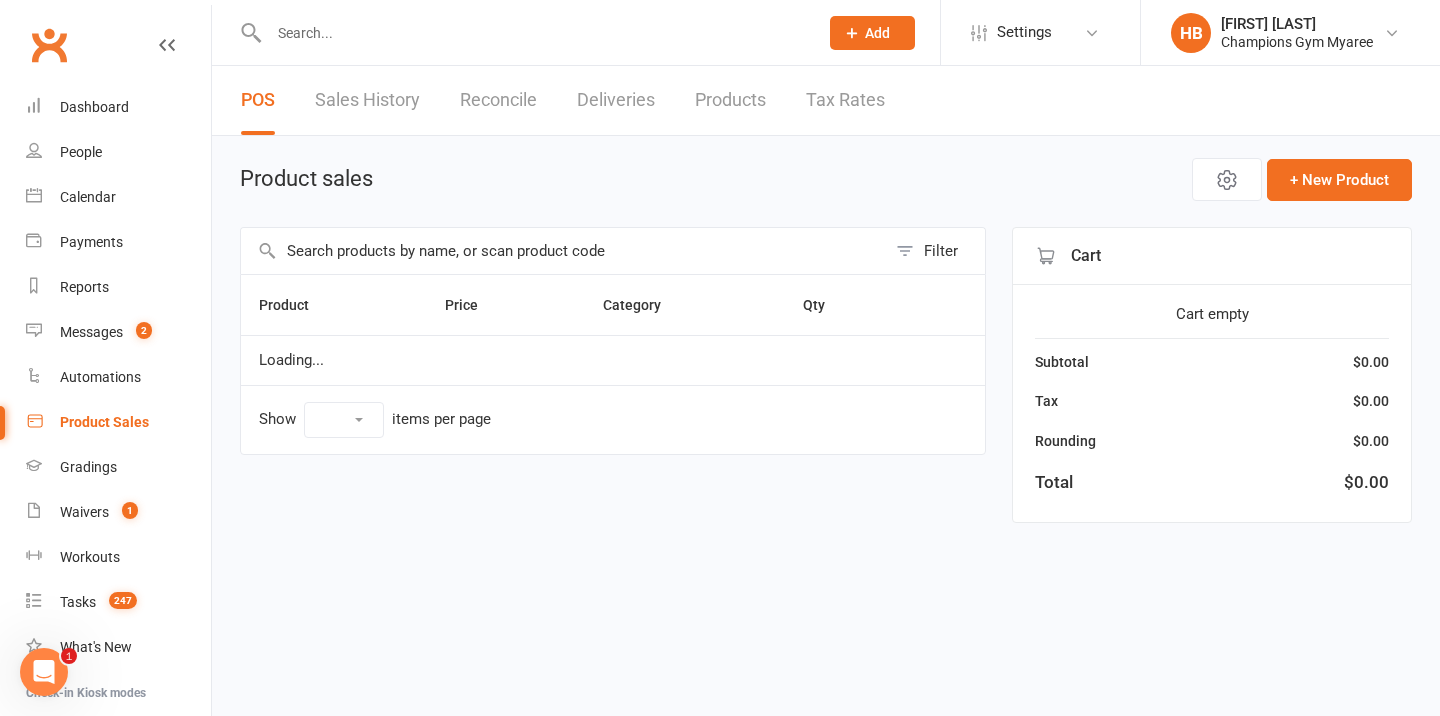 select on "10" 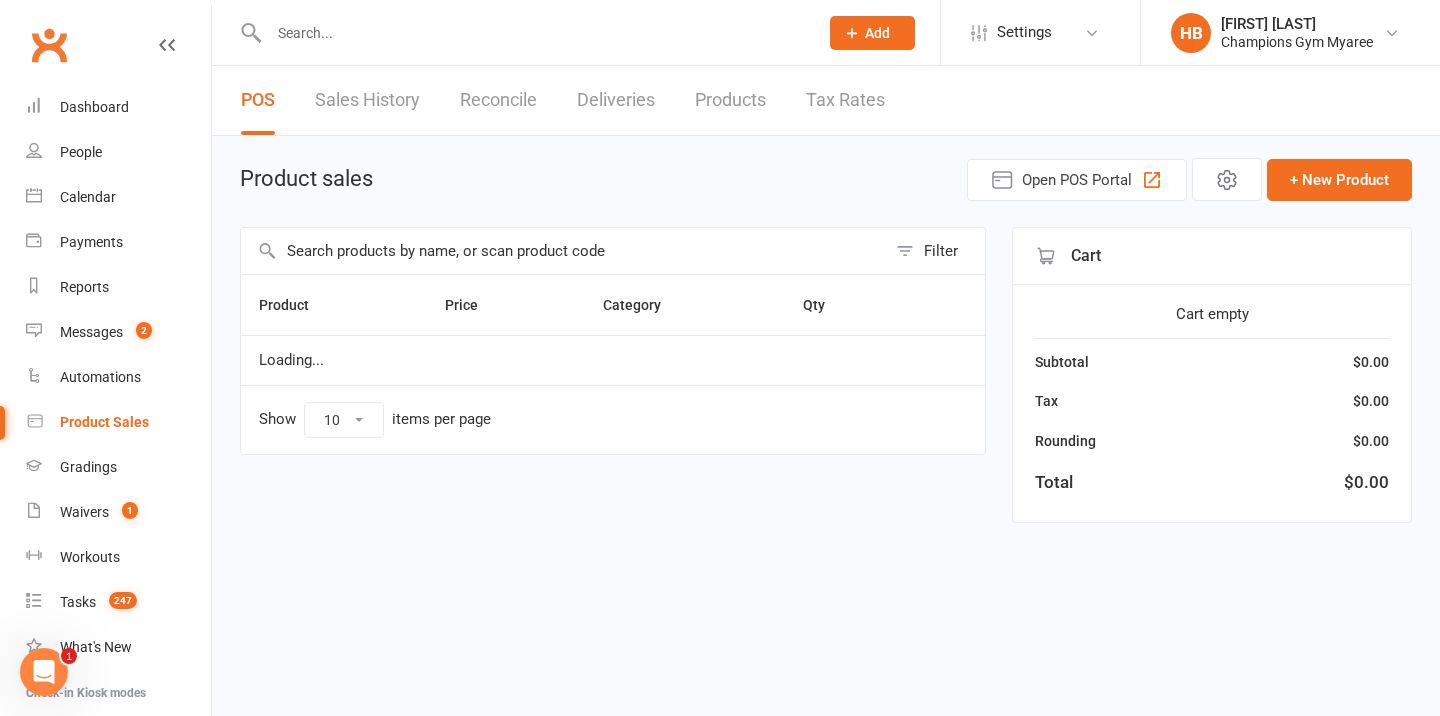 click at bounding box center [563, 251] 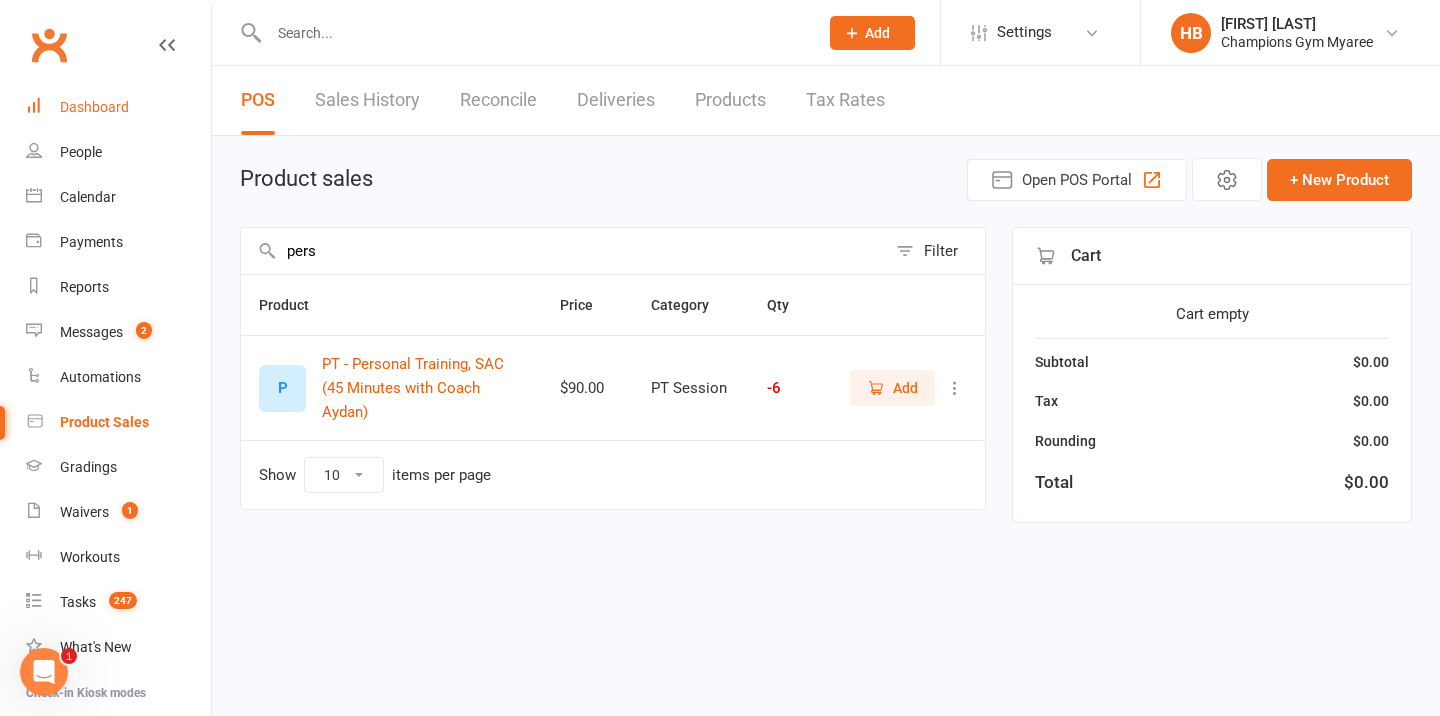 type on "pers" 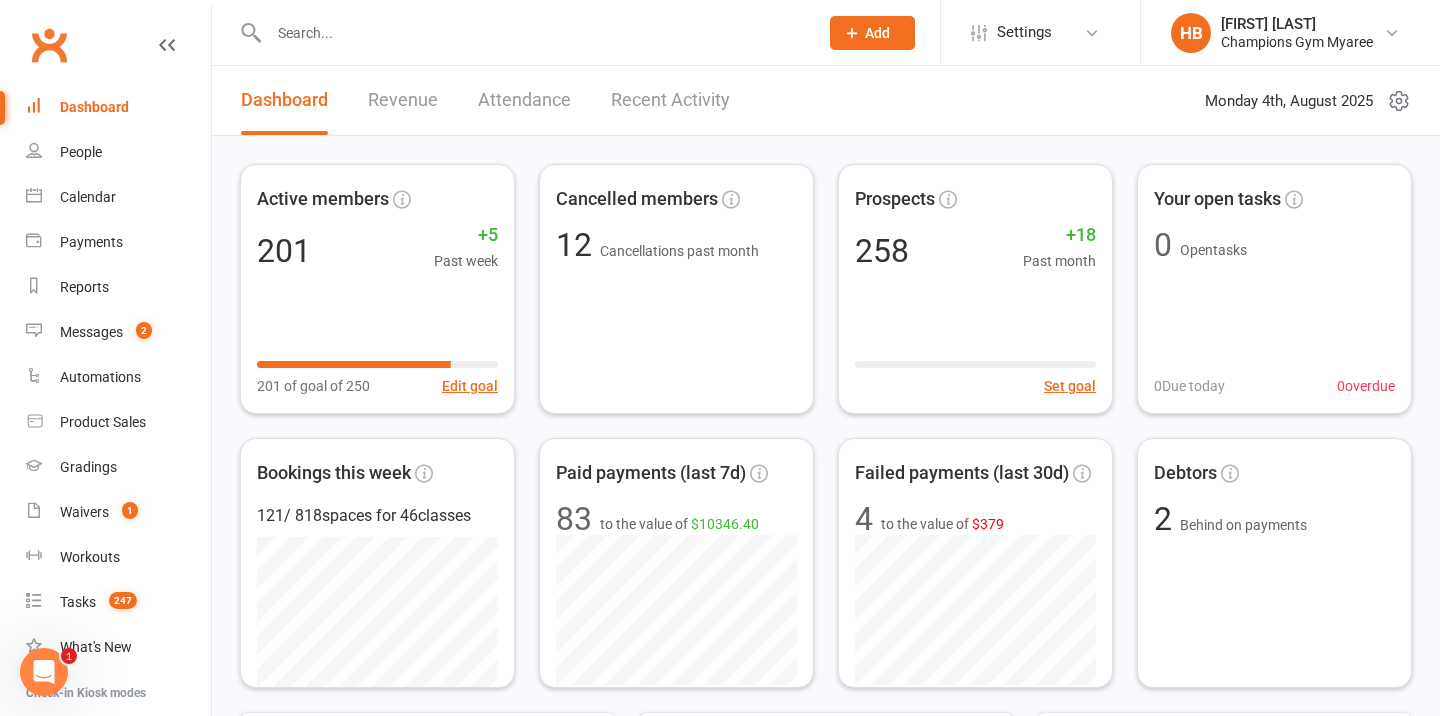 click at bounding box center (533, 33) 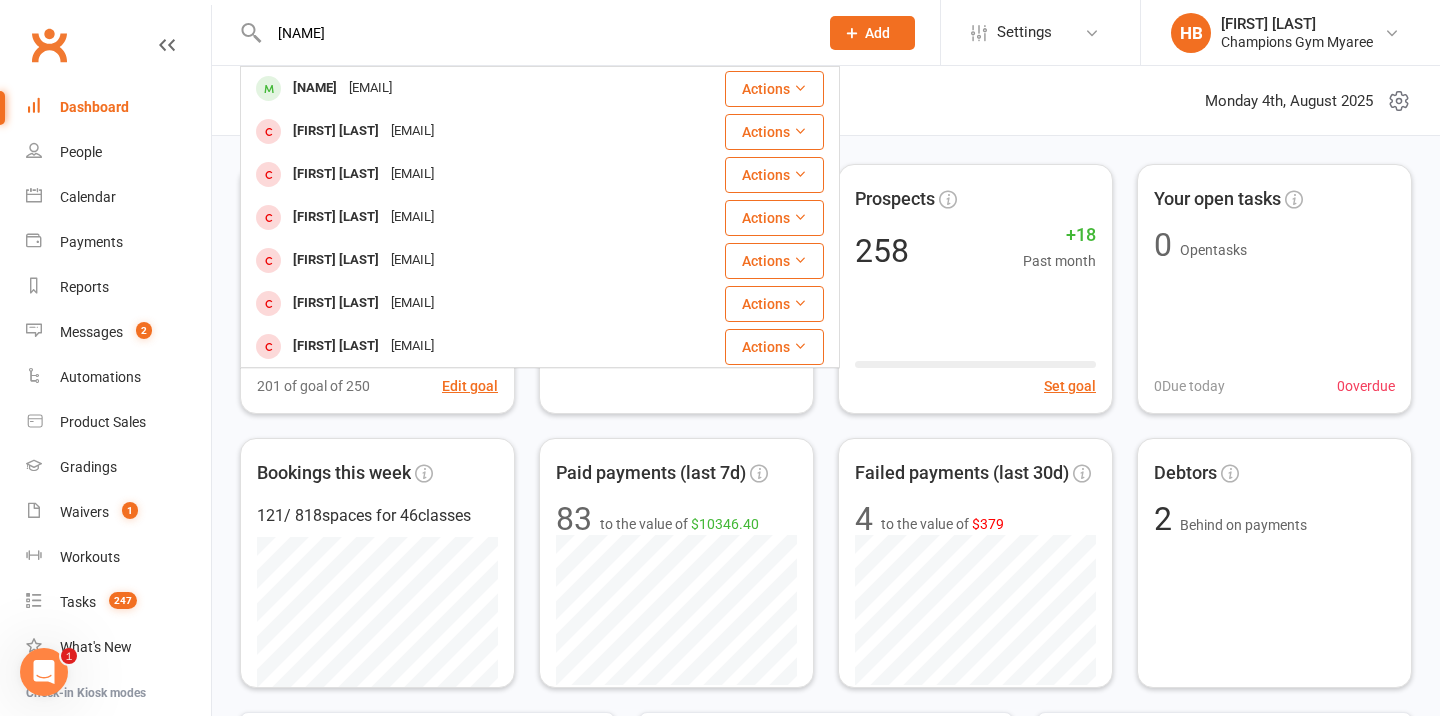 type on "sera" 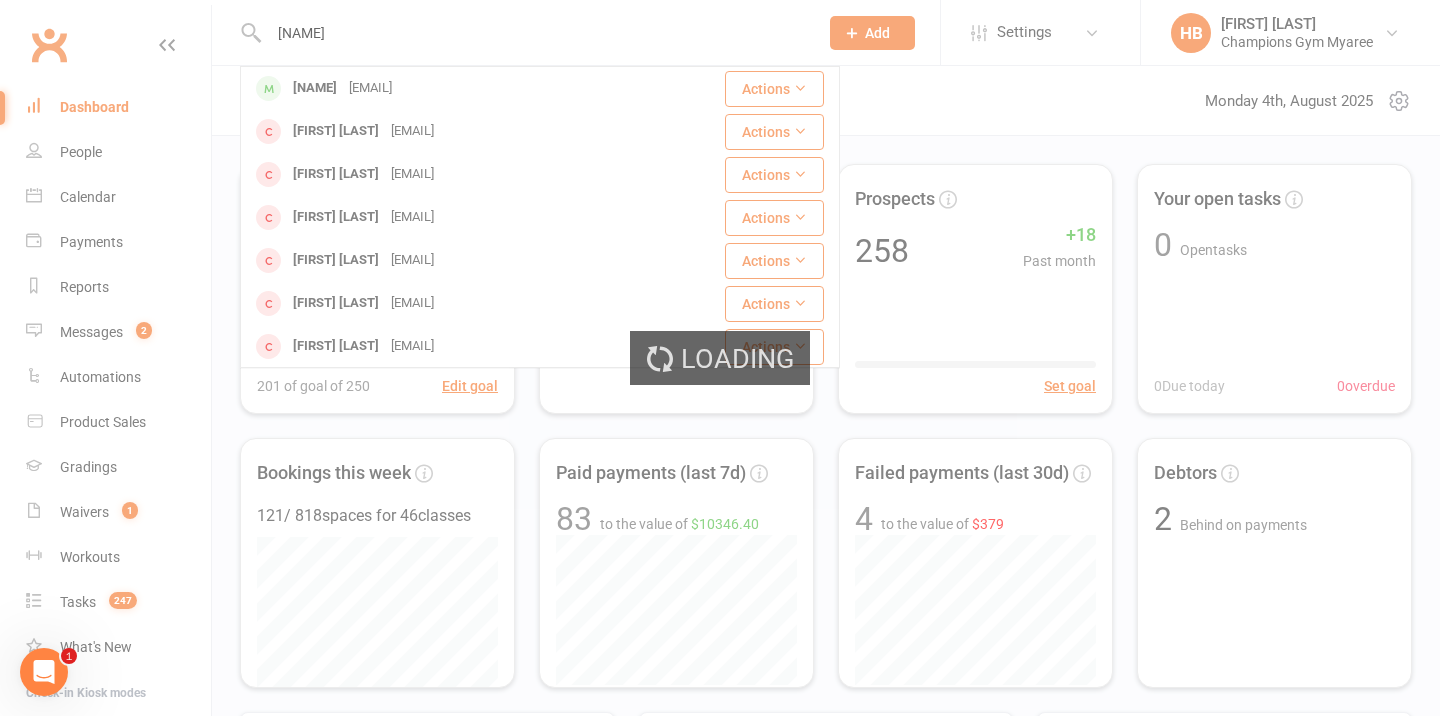 type 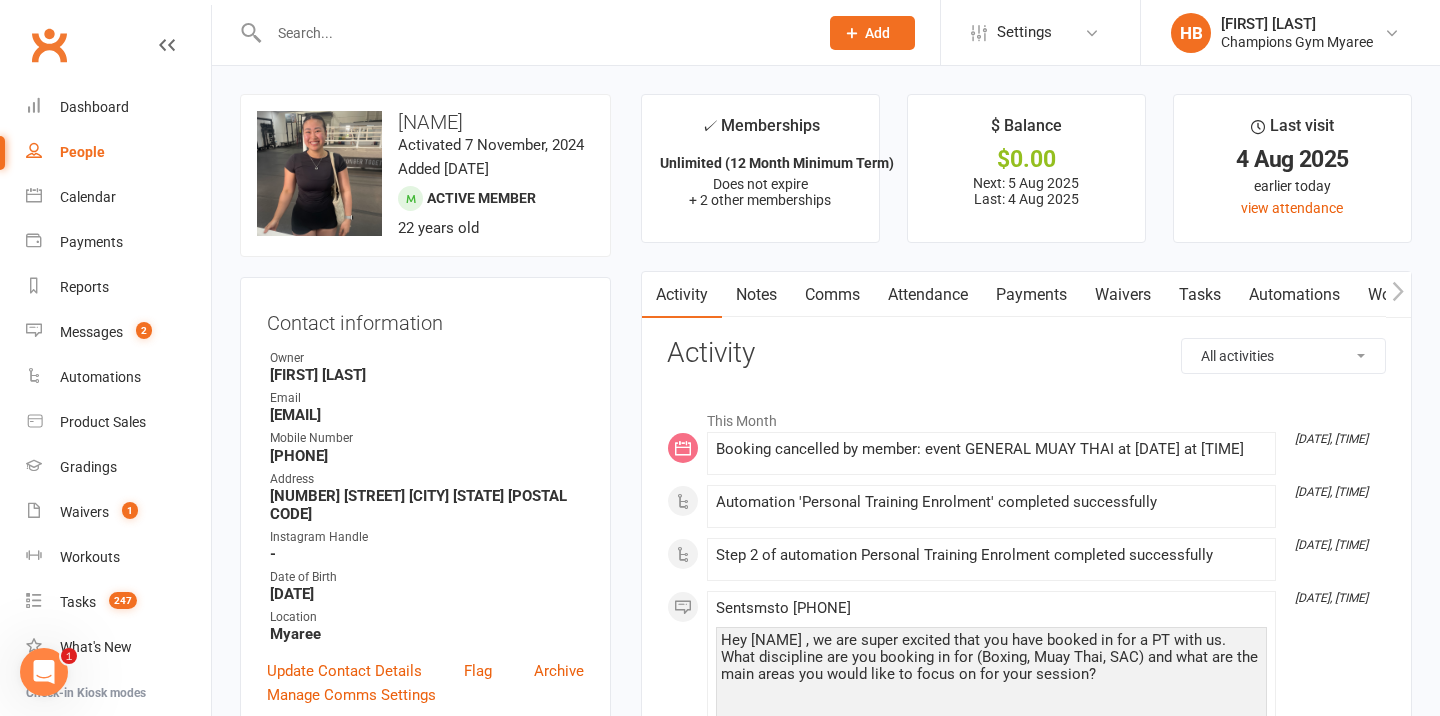 click on "Payments" at bounding box center (1031, 295) 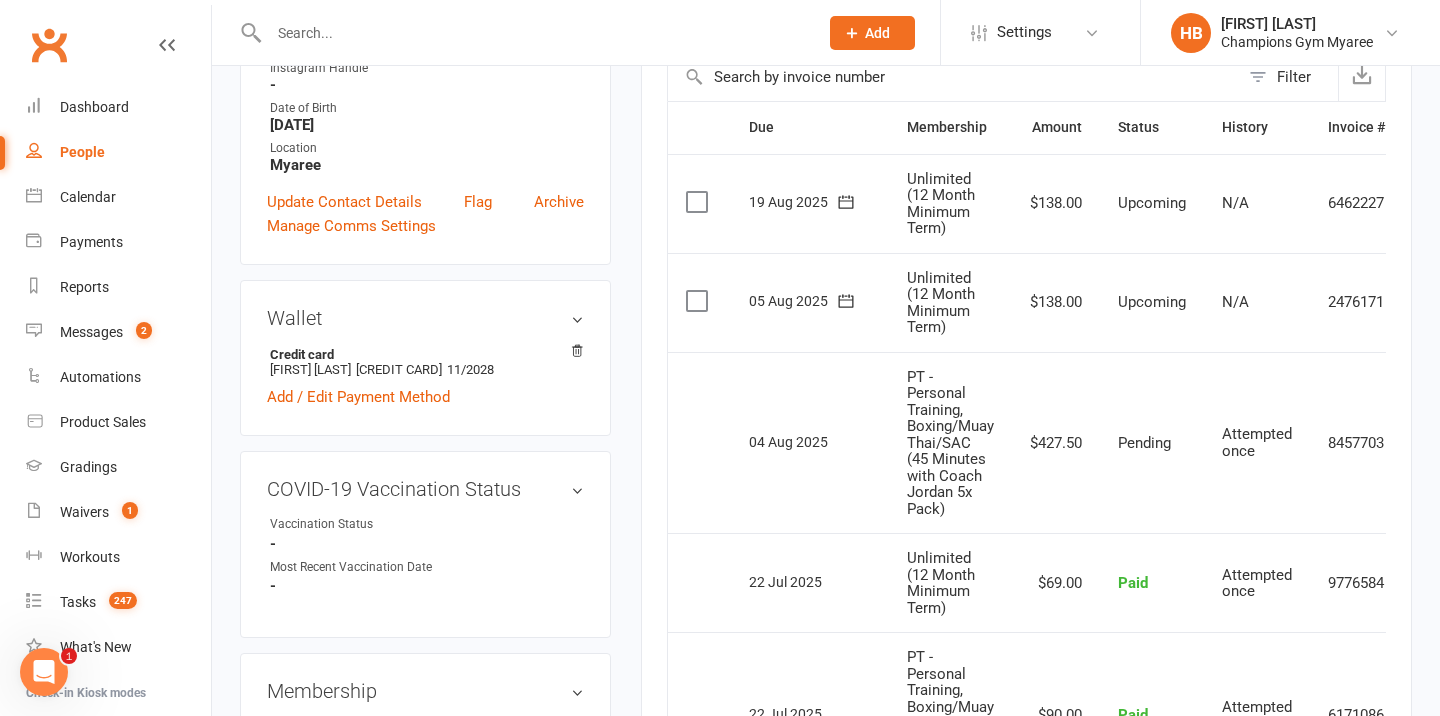 scroll, scrollTop: 456, scrollLeft: 0, axis: vertical 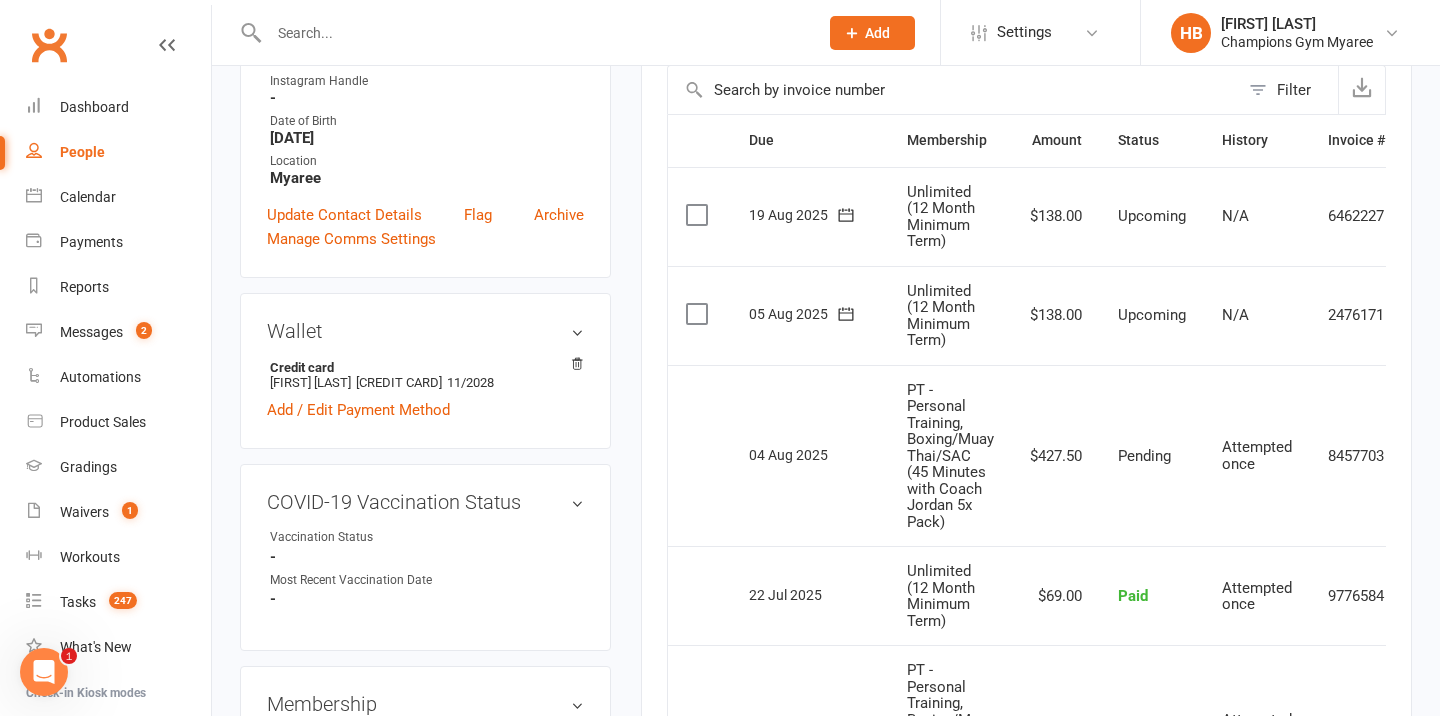 click on "PT - Personal Training, Boxing/Muay Thai/SAC (45 Minutes with Coach Jordan 5x Pack)" at bounding box center [950, 456] 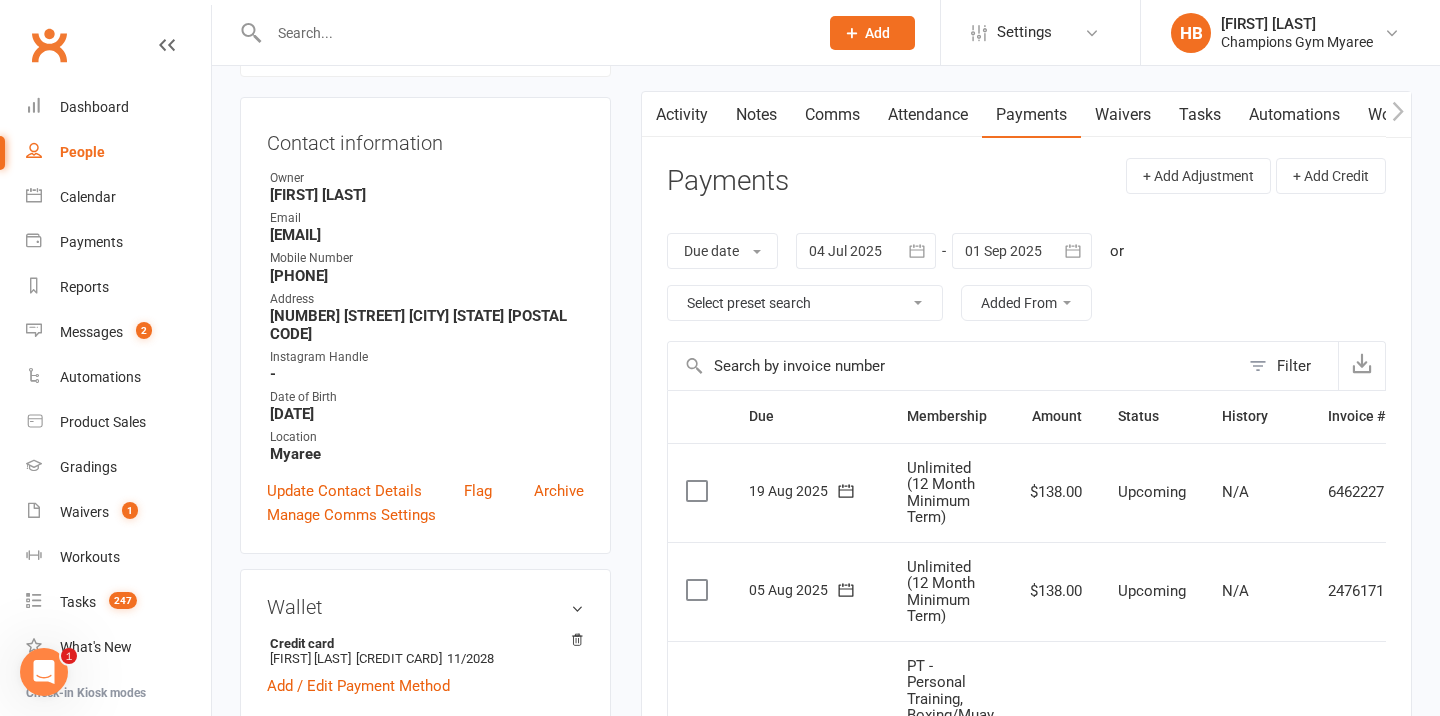scroll, scrollTop: 0, scrollLeft: 0, axis: both 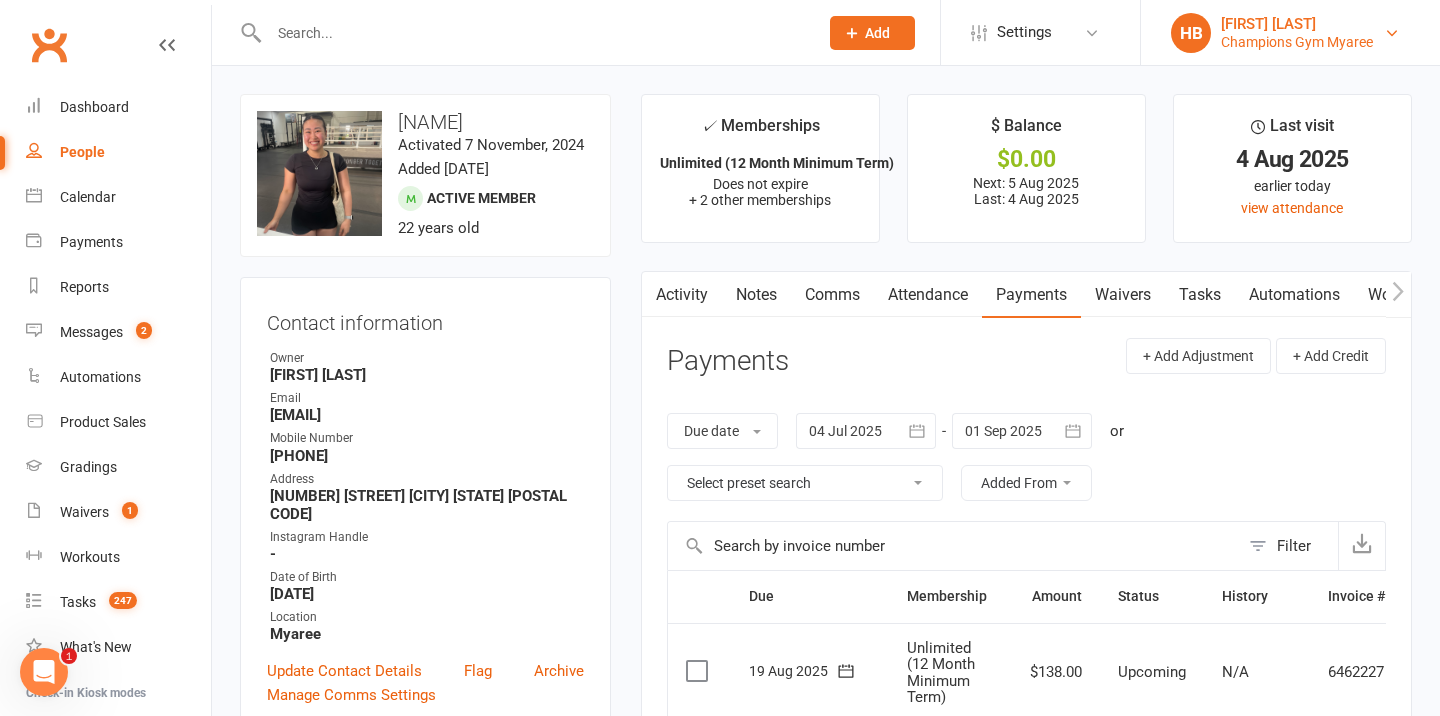 click on "[FIRST] [LAST]" at bounding box center [1297, 24] 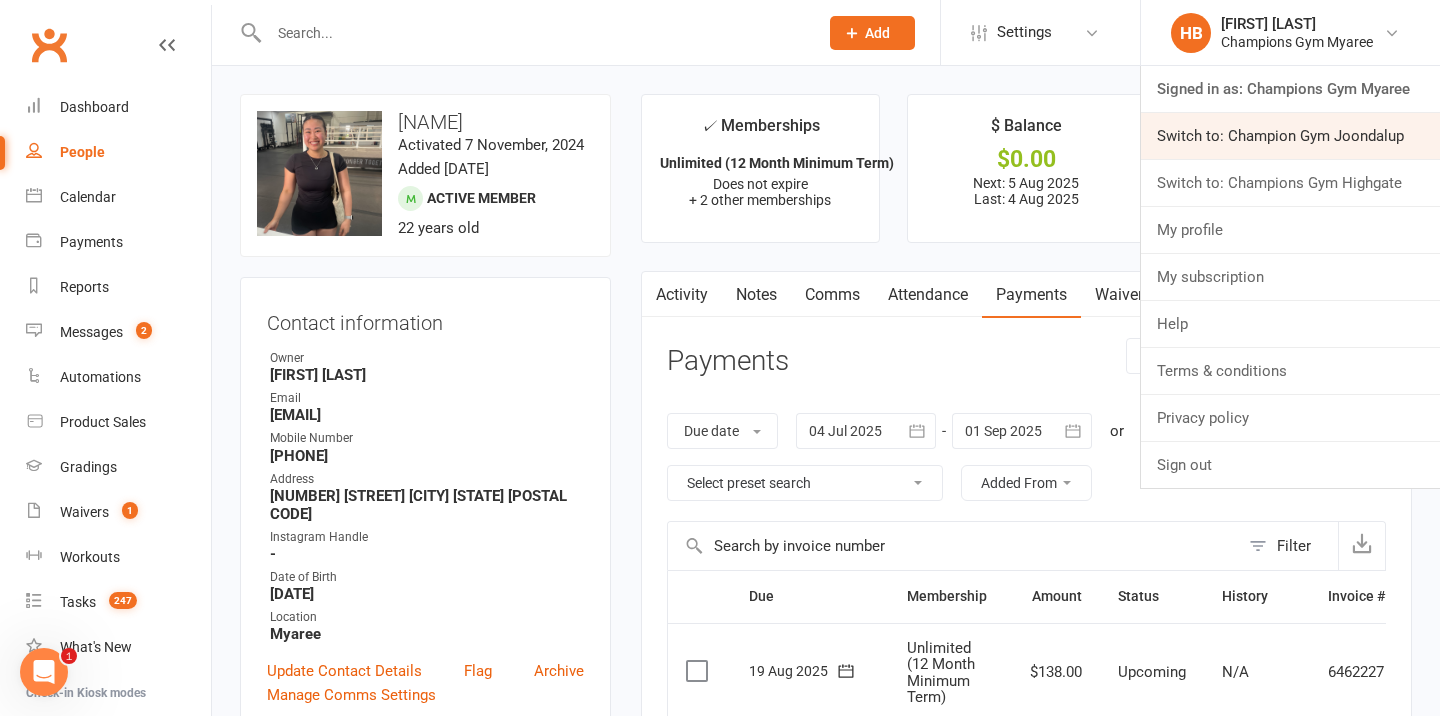 click on "Switch to: Champion Gym Joondalup" at bounding box center (1290, 136) 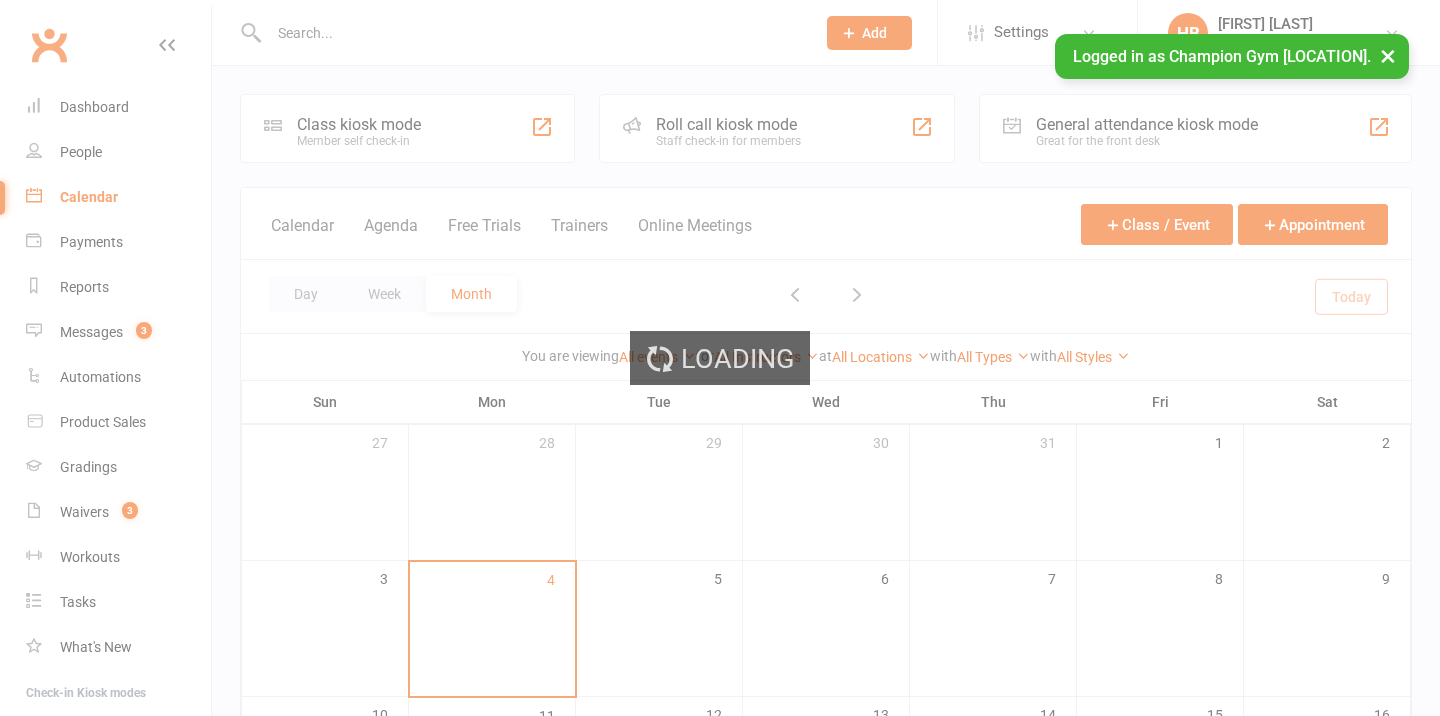 scroll, scrollTop: 0, scrollLeft: 0, axis: both 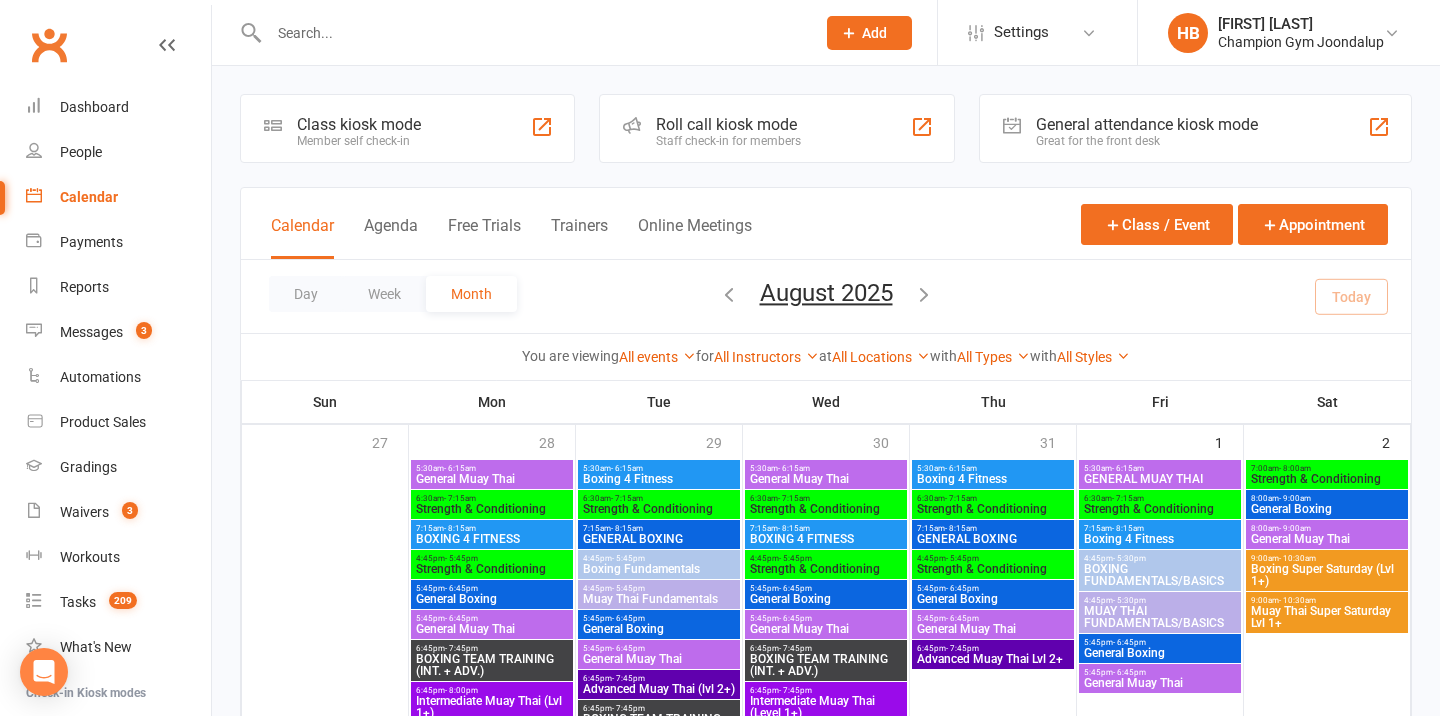 click on "Trainers" at bounding box center (579, 237) 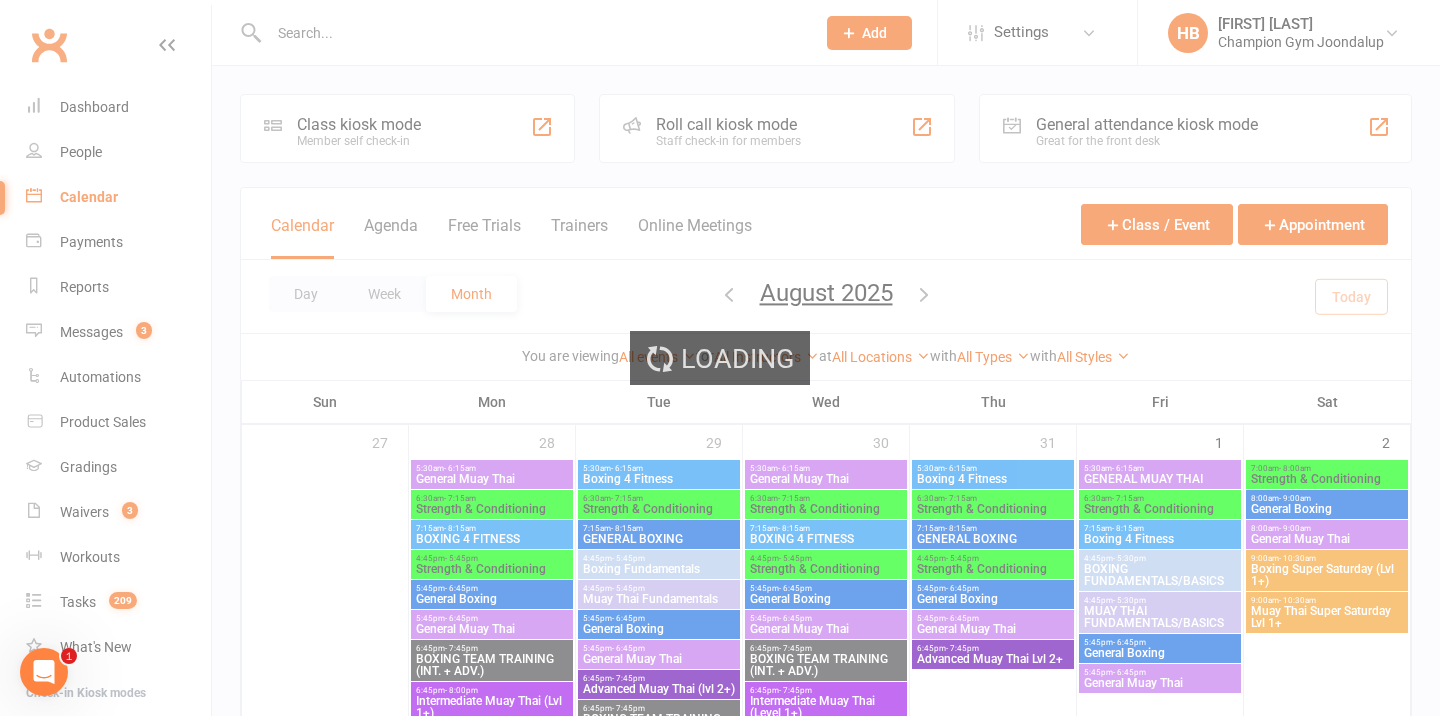 scroll, scrollTop: 0, scrollLeft: 0, axis: both 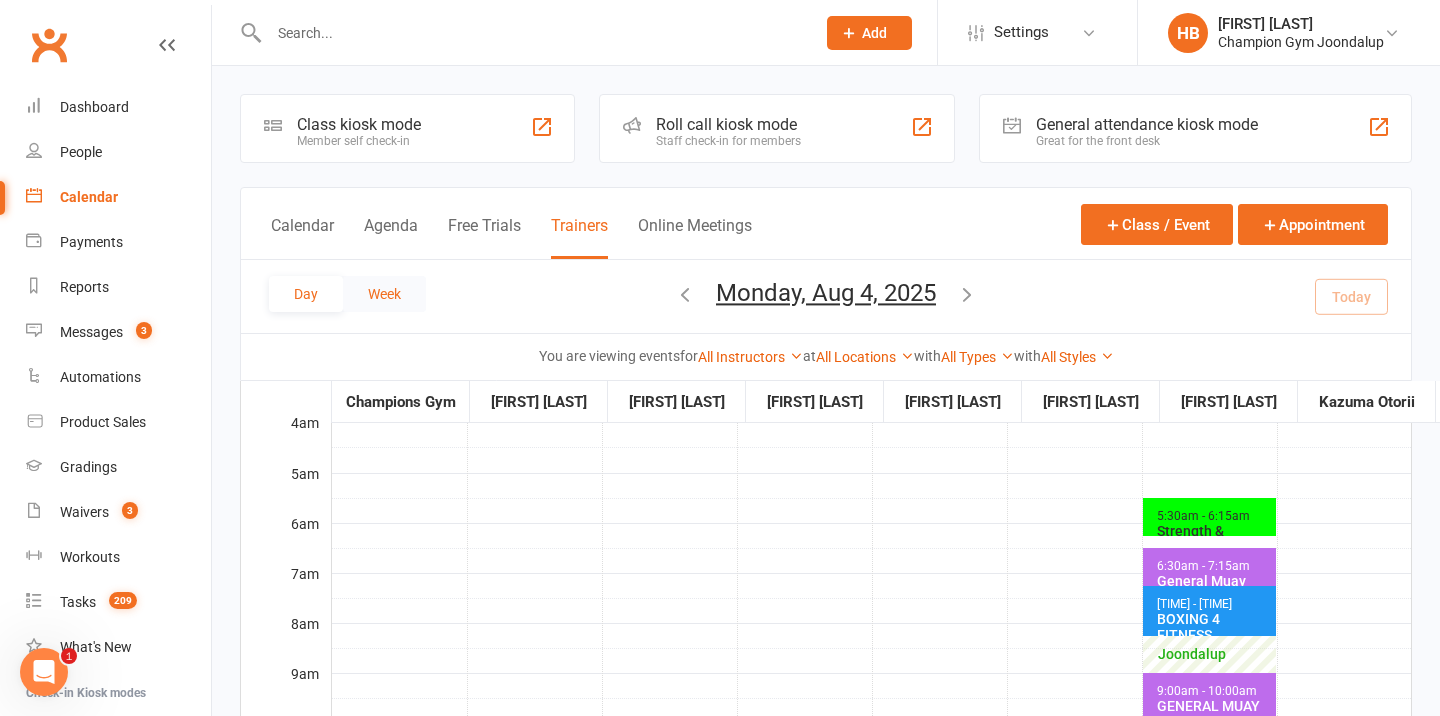 click on "Week" at bounding box center [384, 294] 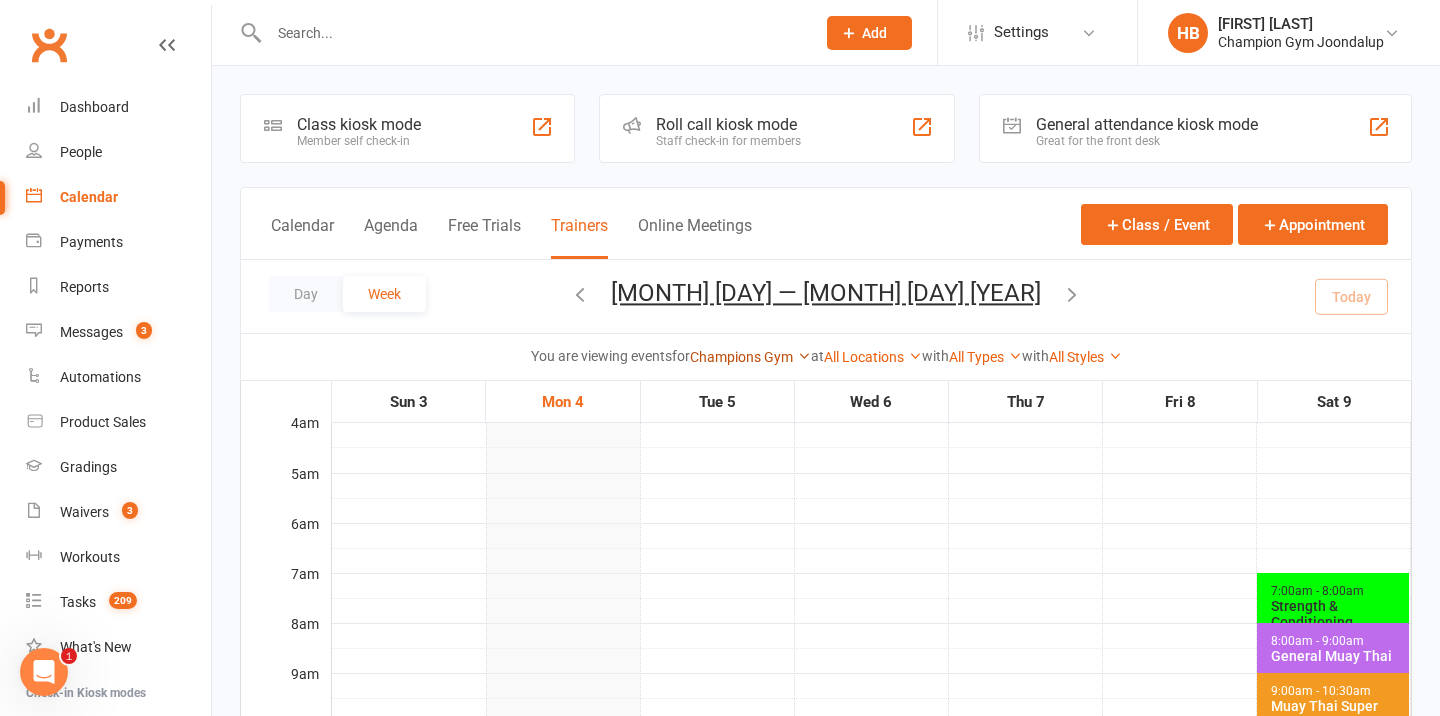 click on "Champions Gym" at bounding box center (750, 357) 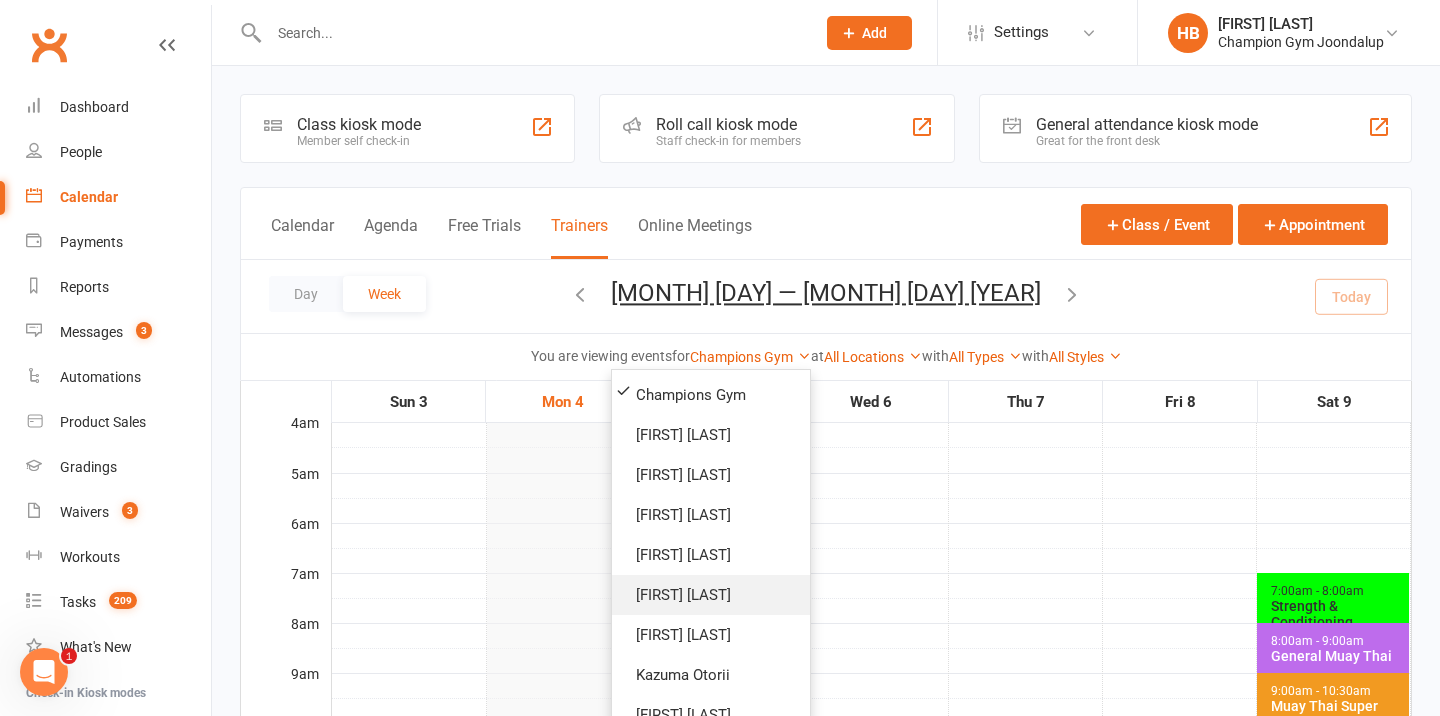 scroll, scrollTop: 60, scrollLeft: 0, axis: vertical 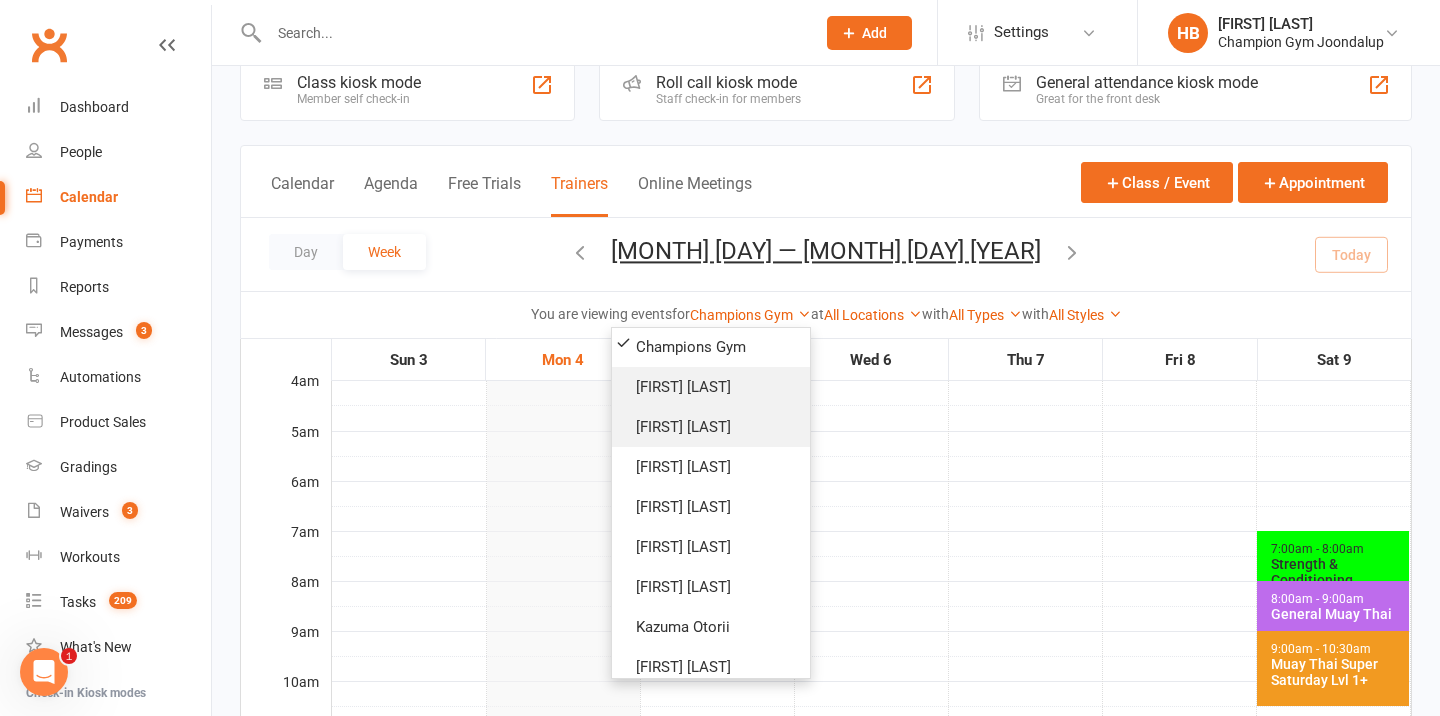 click on "Thomas Mitchell" at bounding box center [711, 387] 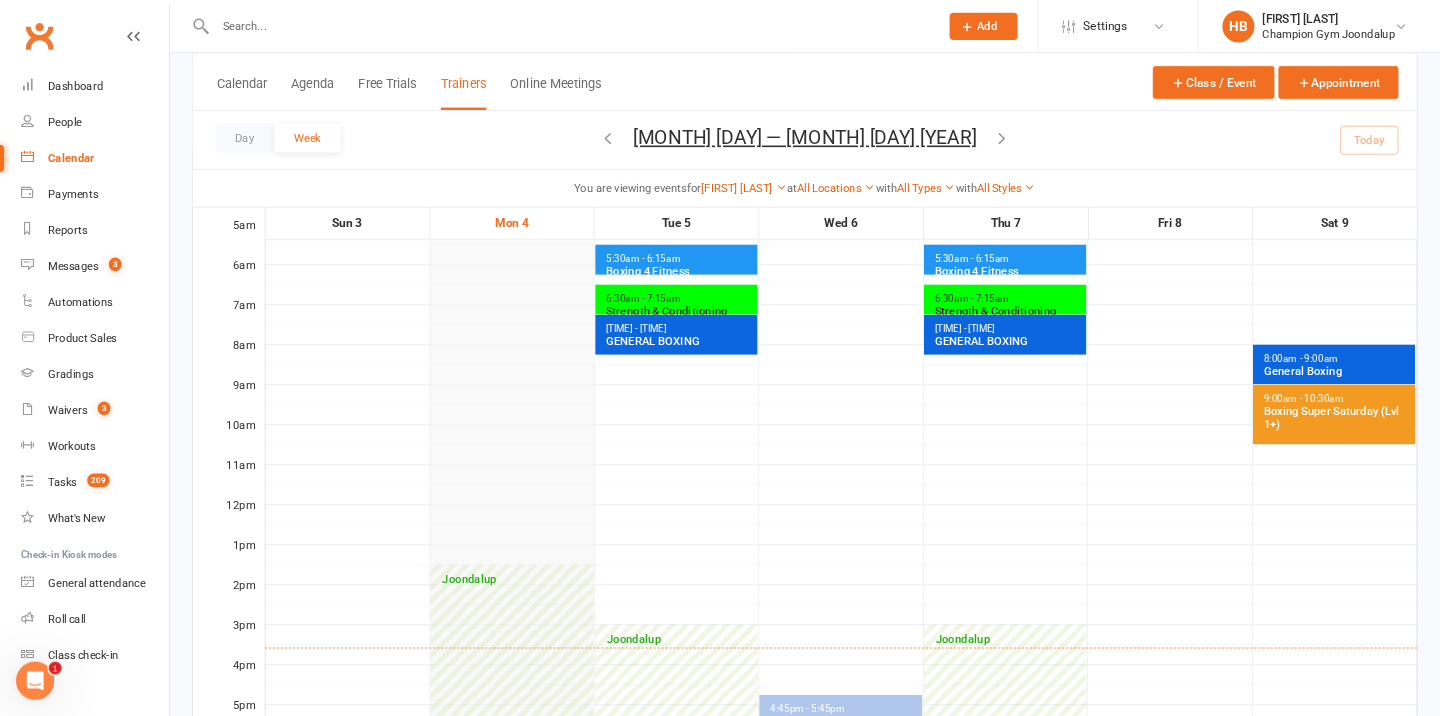 scroll, scrollTop: 193, scrollLeft: 0, axis: vertical 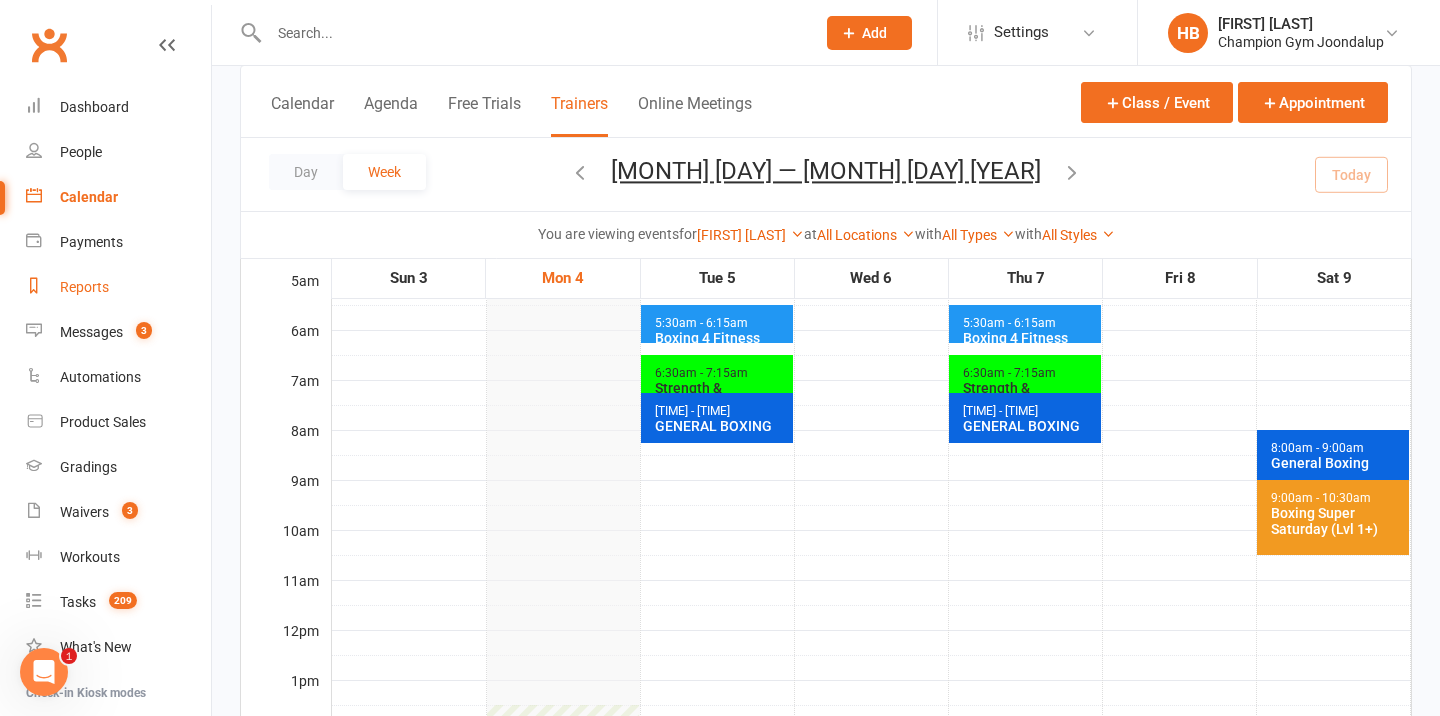 click on "Reports" at bounding box center (84, 287) 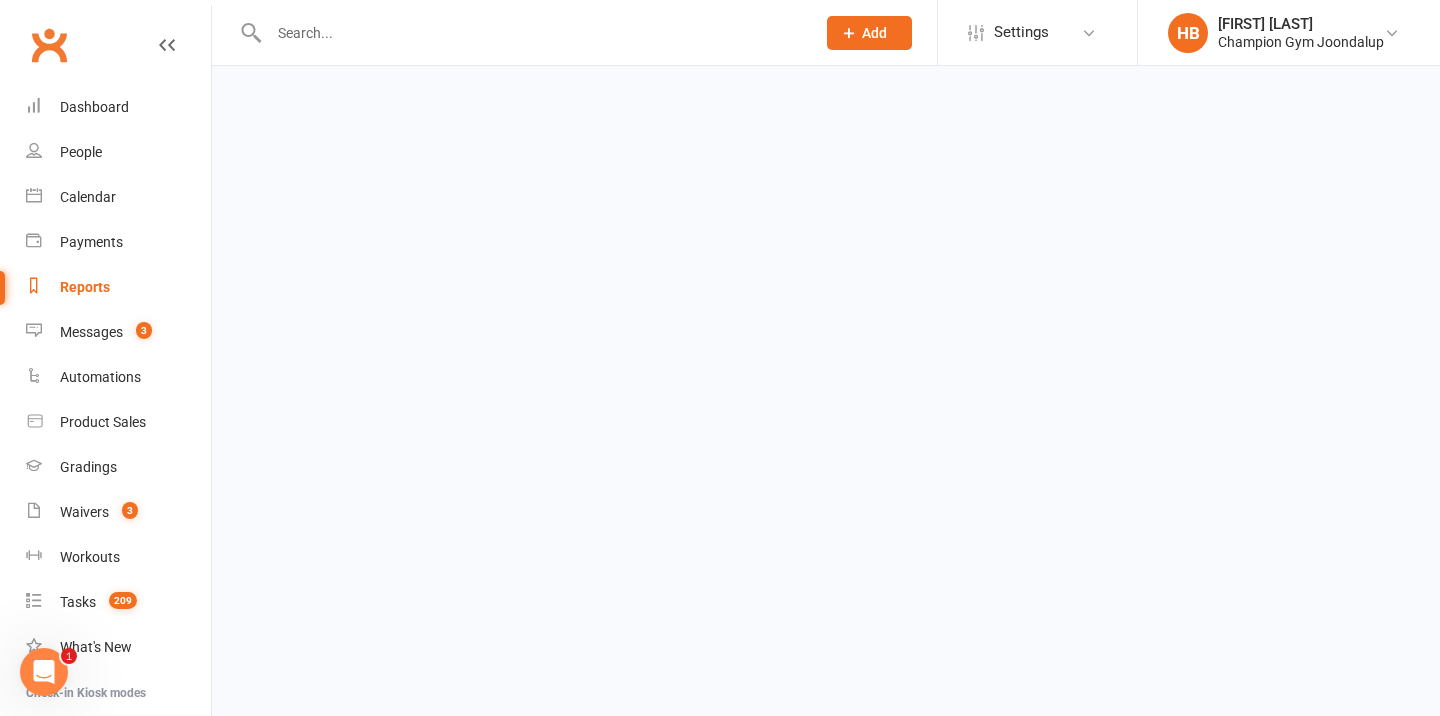 scroll, scrollTop: 0, scrollLeft: 0, axis: both 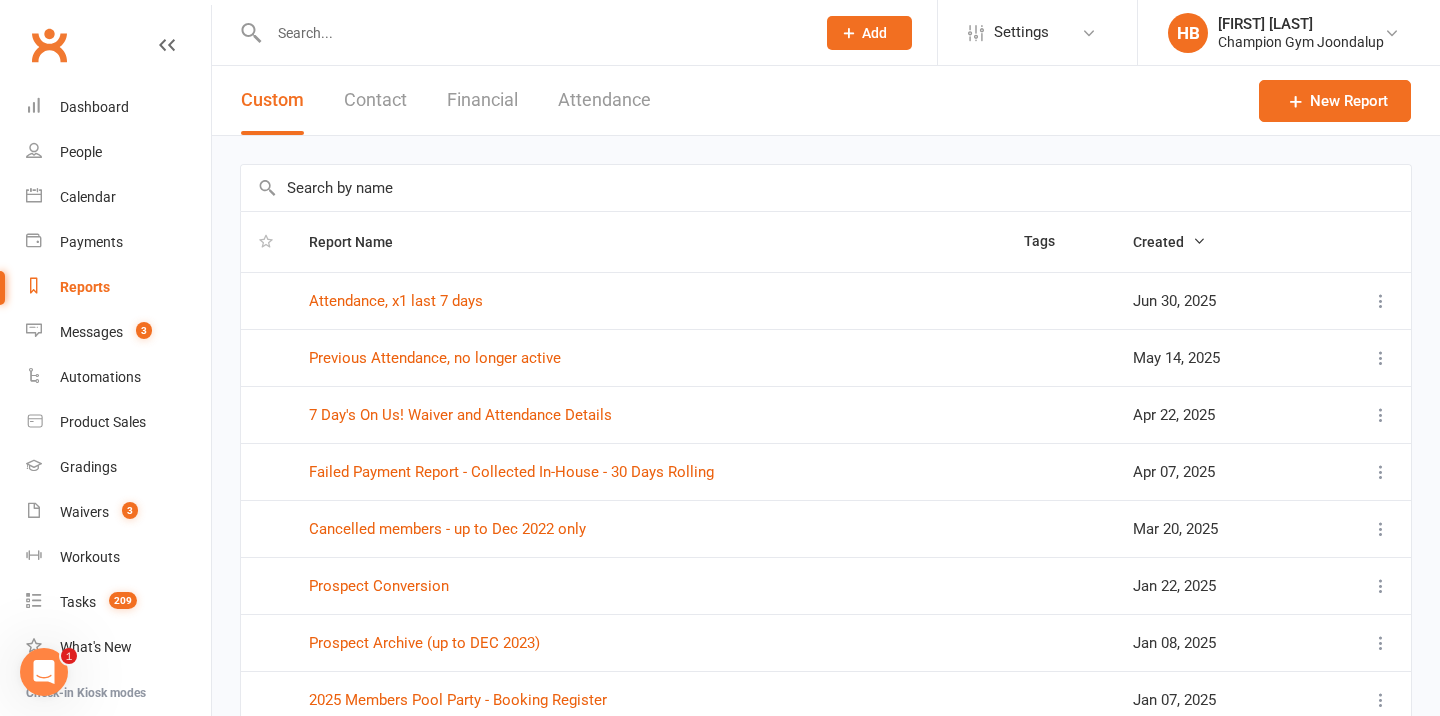 click at bounding box center [826, 188] 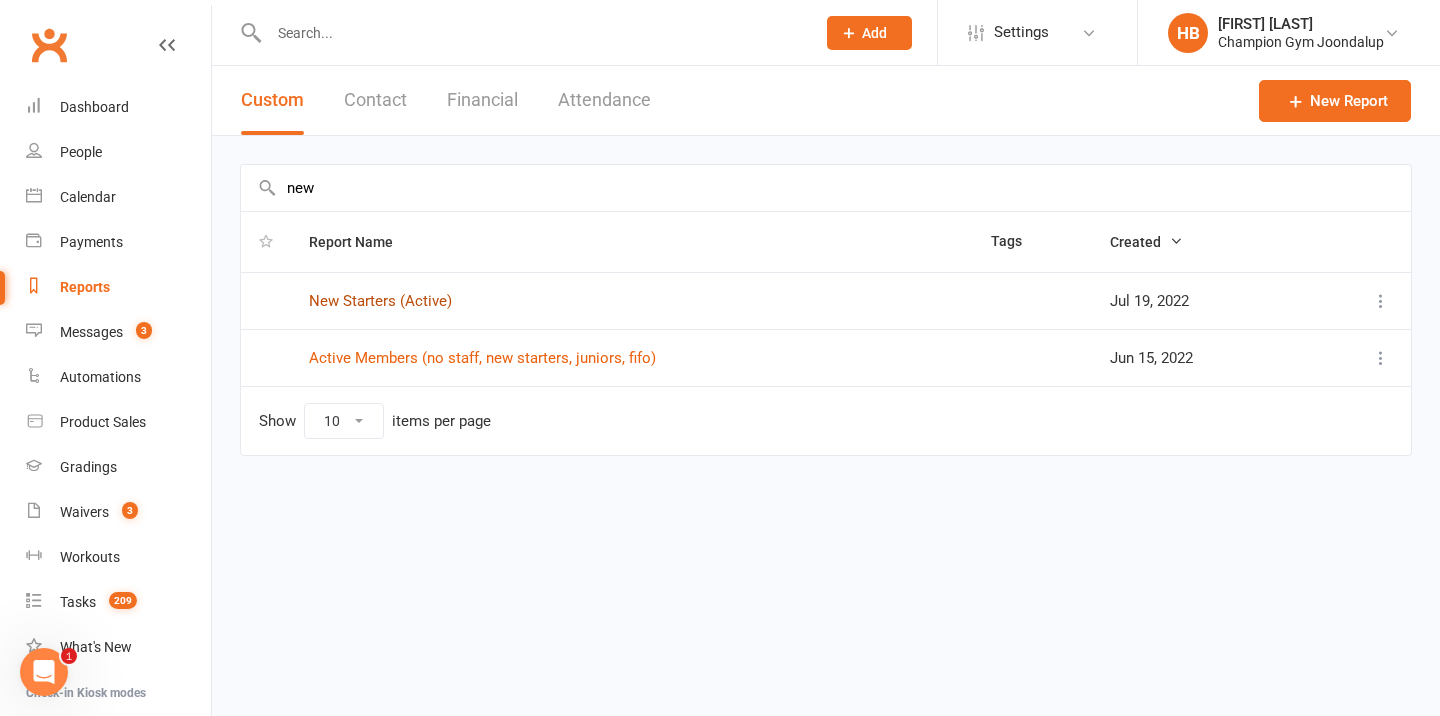 type on "new" 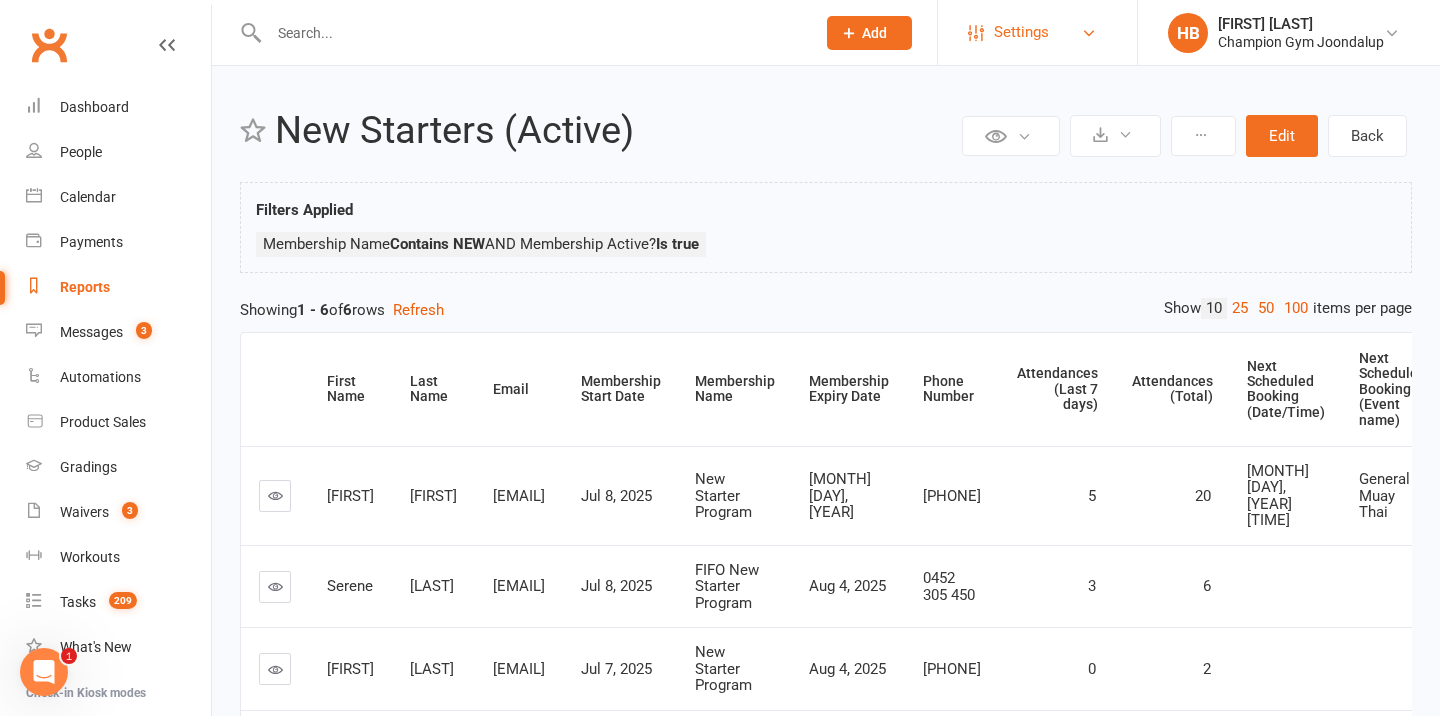 click at bounding box center (1089, 33) 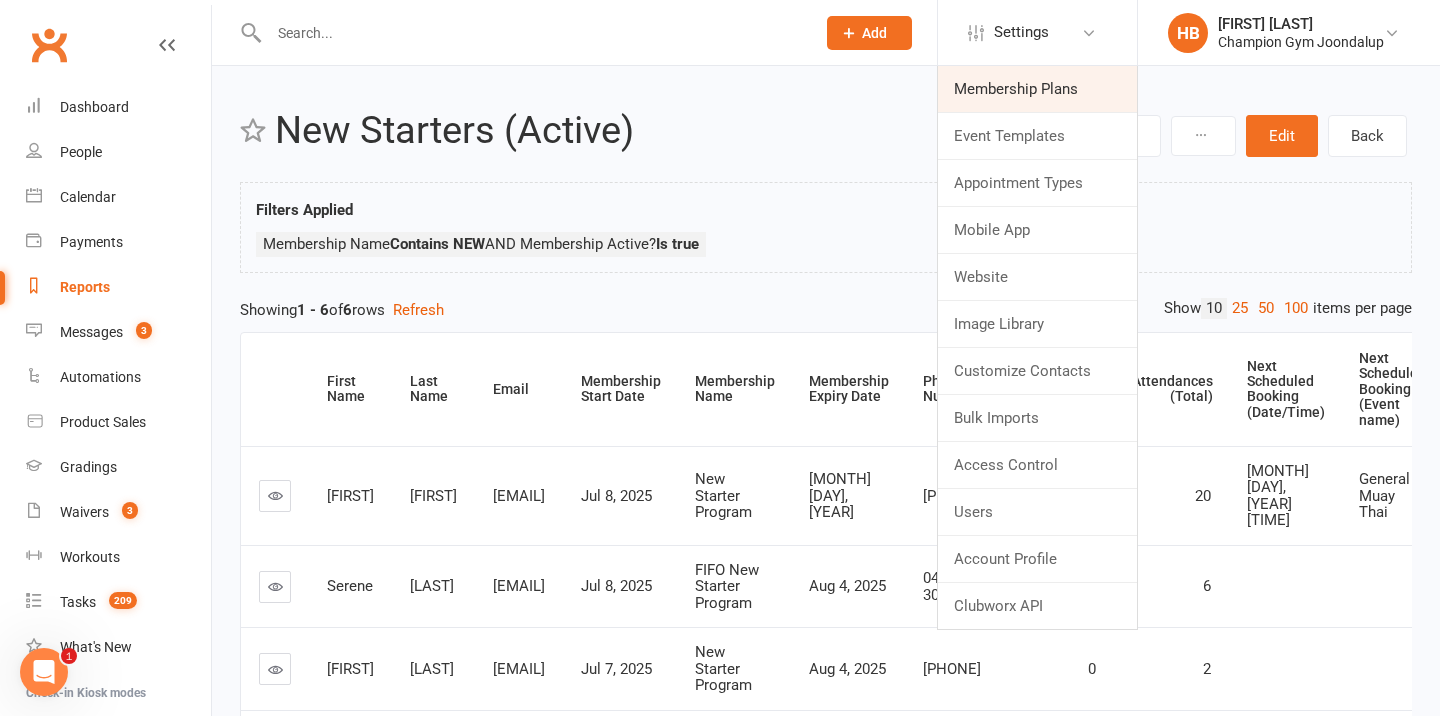 click on "Membership Plans" at bounding box center (1037, 89) 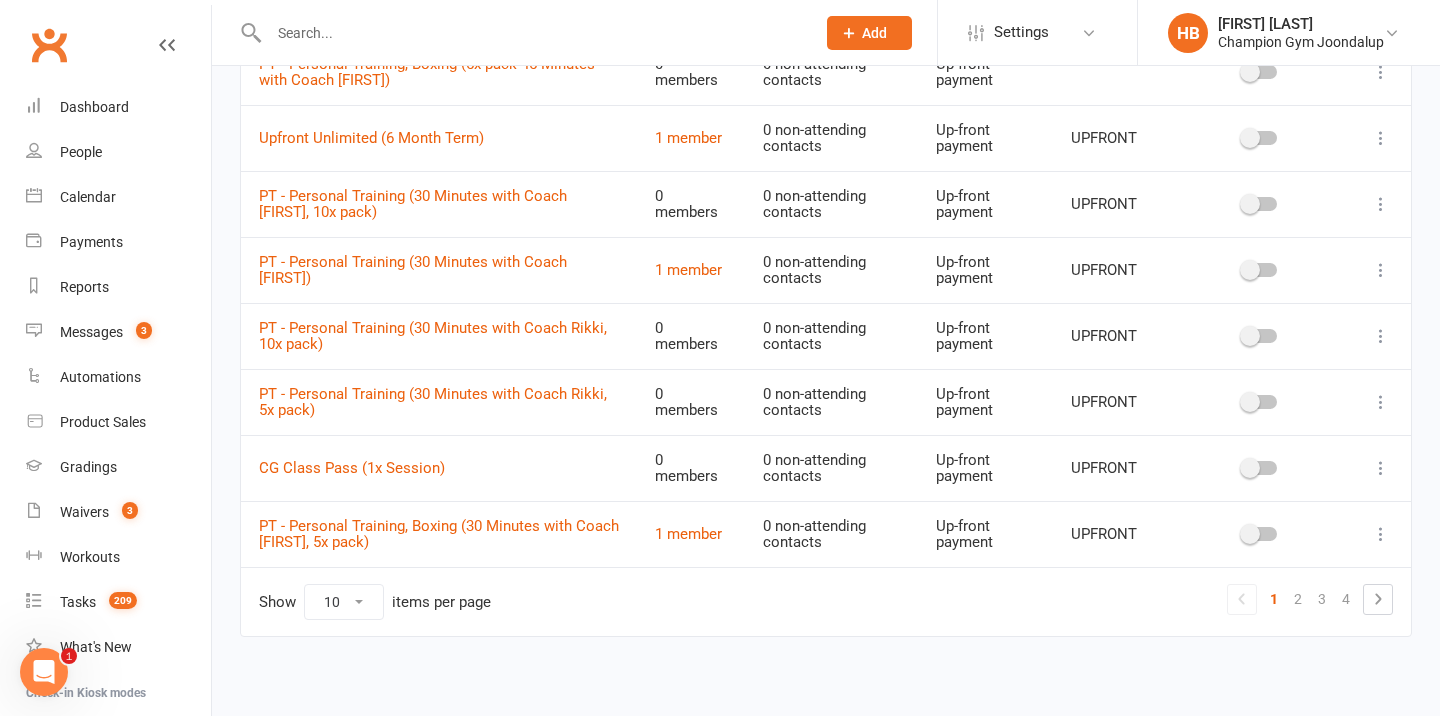 scroll, scrollTop: 379, scrollLeft: 0, axis: vertical 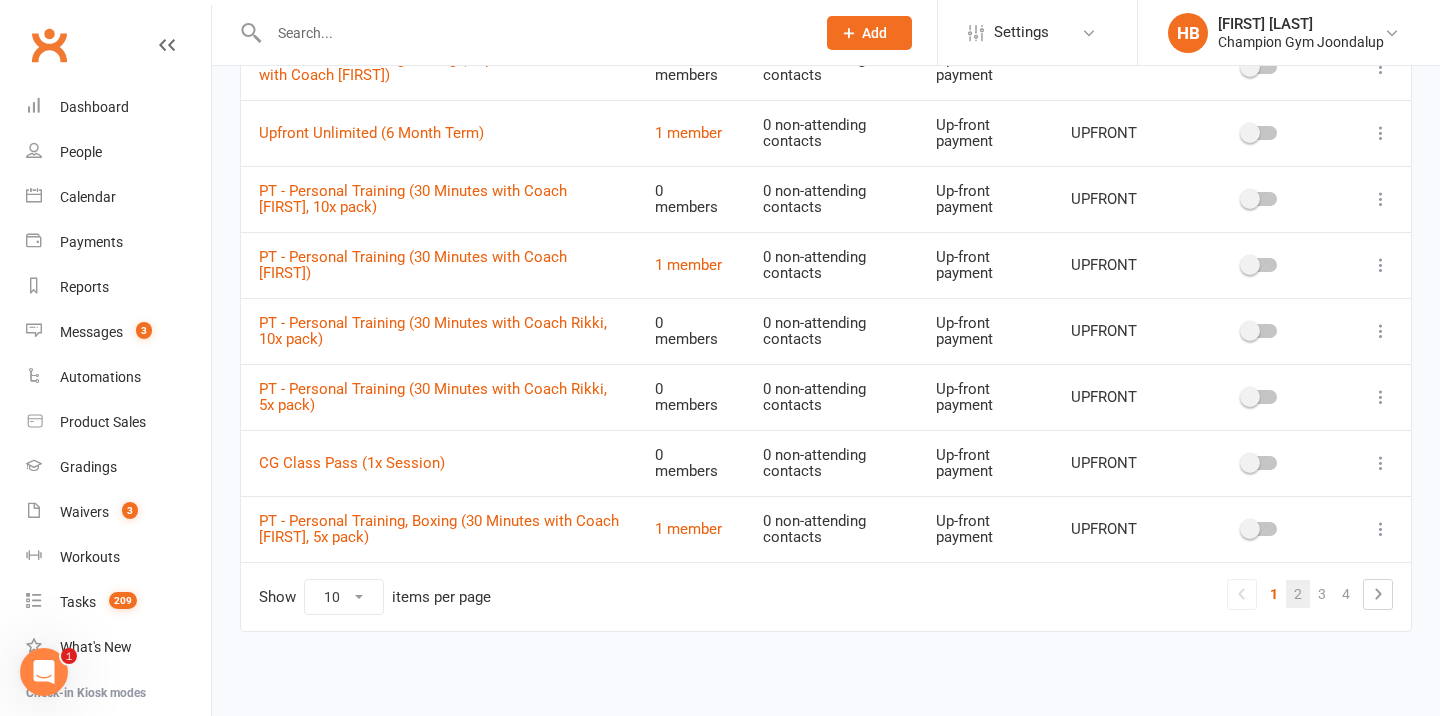 click on "2" at bounding box center [1298, 594] 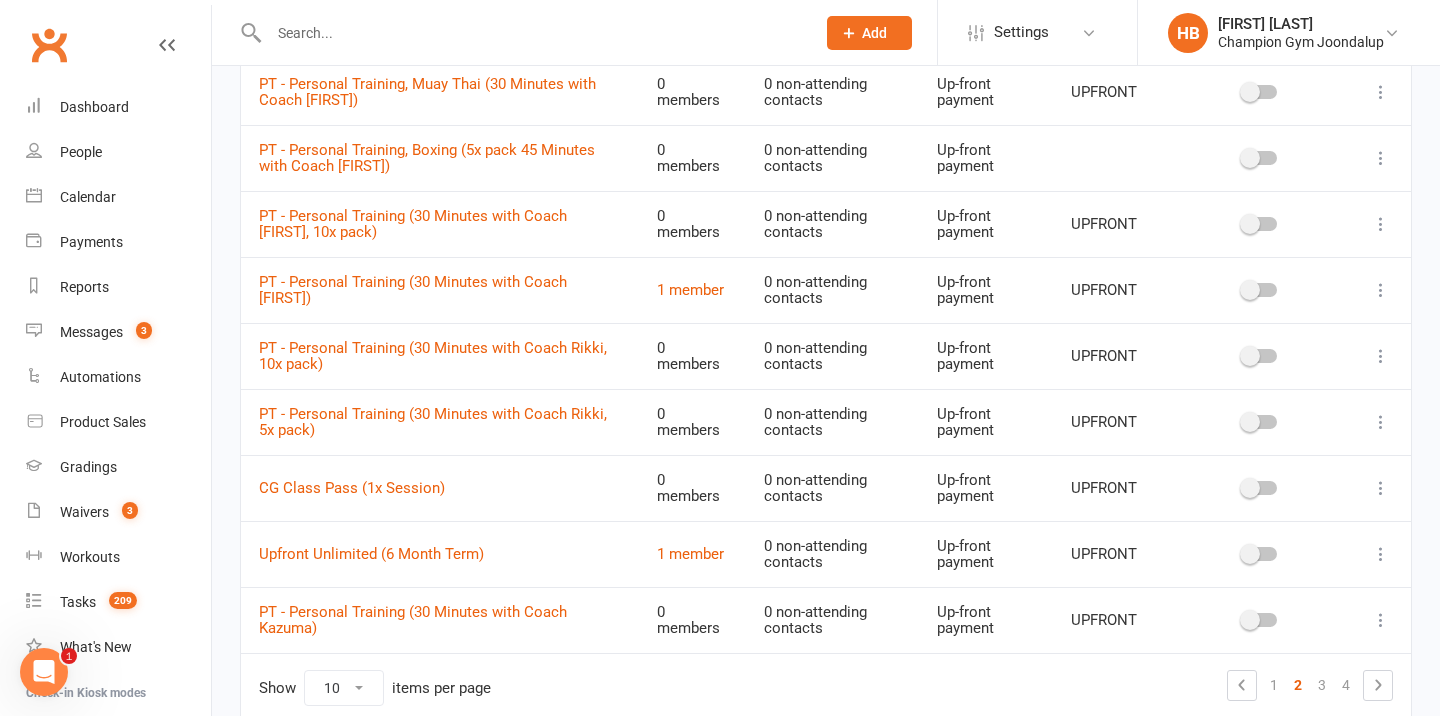 scroll, scrollTop: 379, scrollLeft: 0, axis: vertical 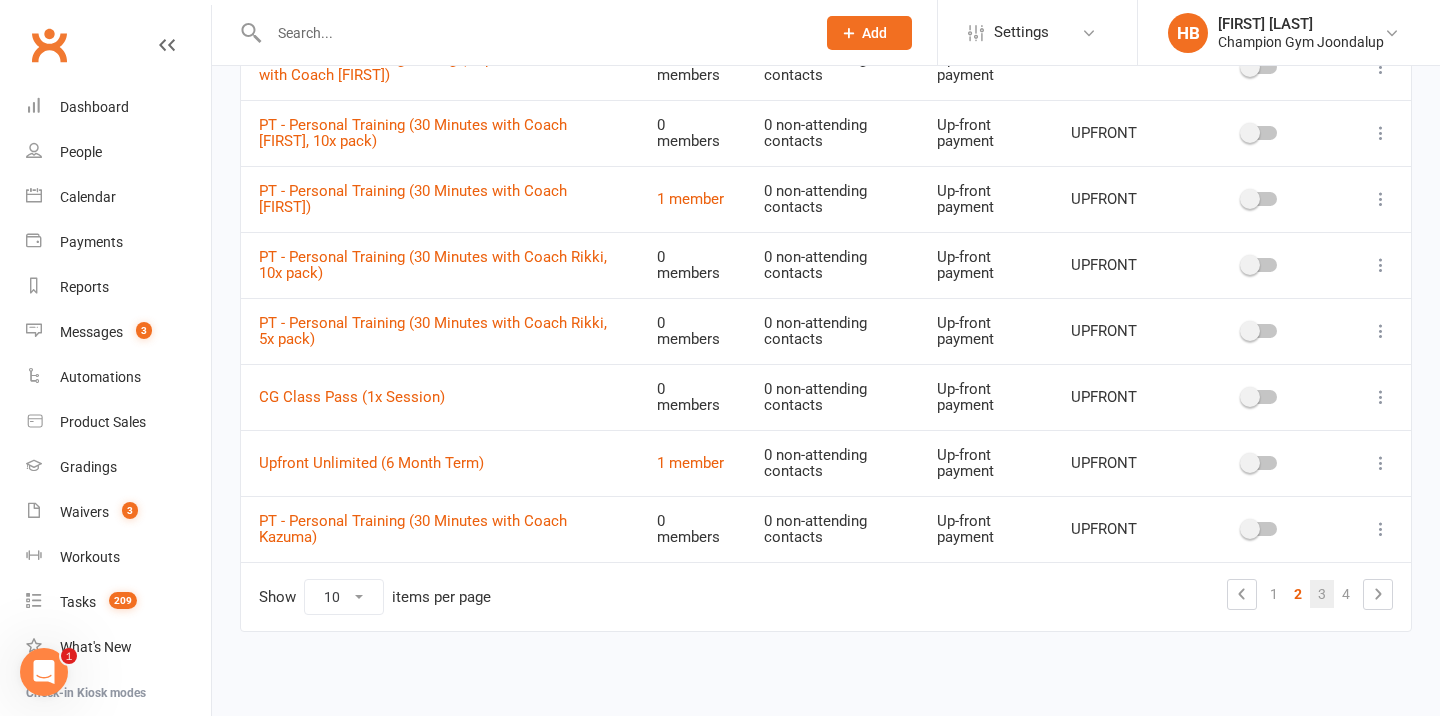 click on "3" at bounding box center [1322, 594] 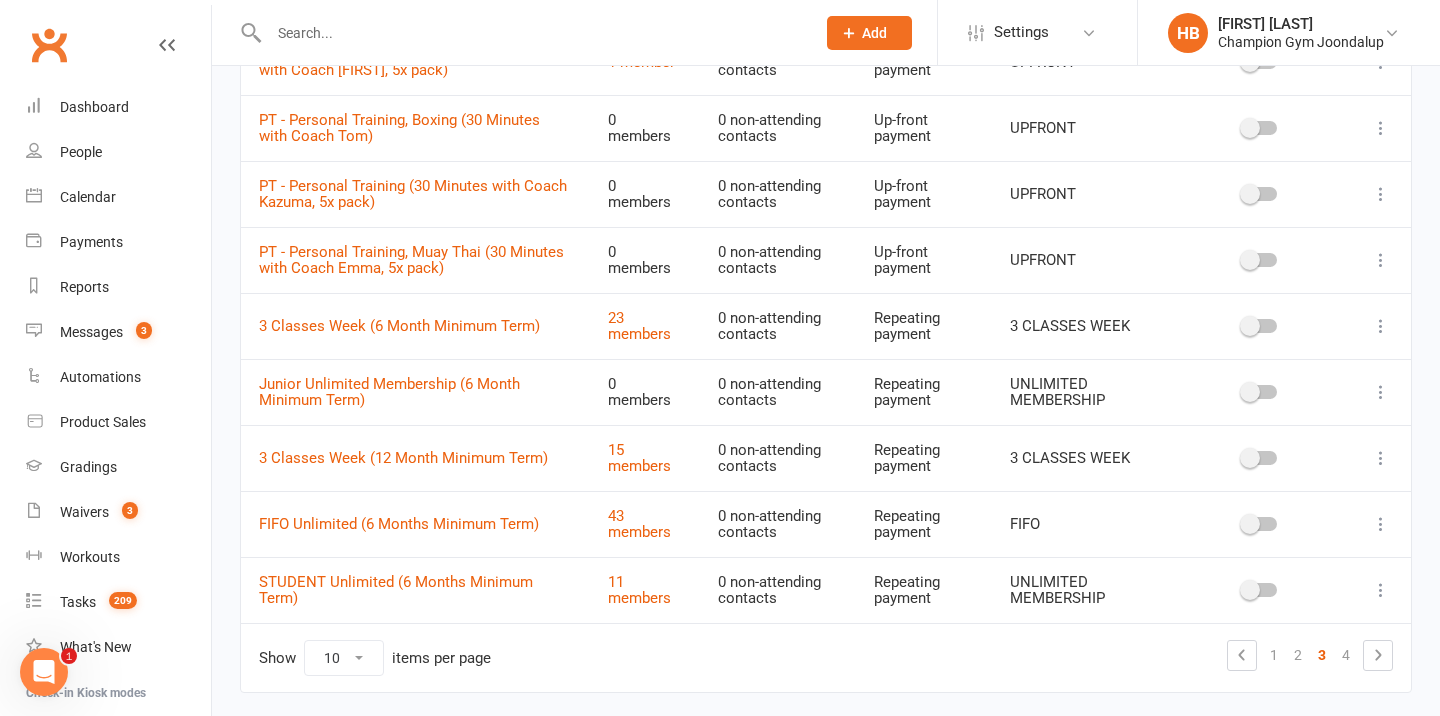 scroll, scrollTop: 330, scrollLeft: 0, axis: vertical 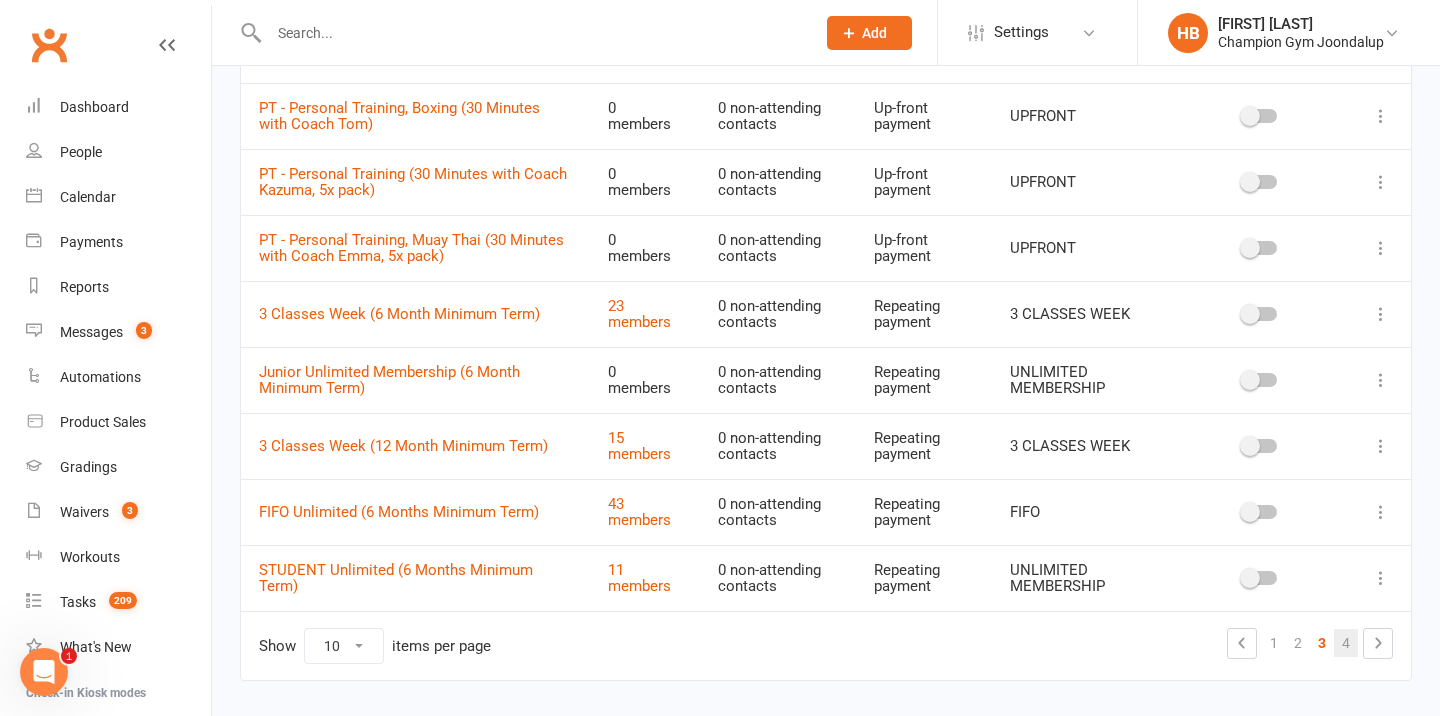 click on "4" at bounding box center (1346, 643) 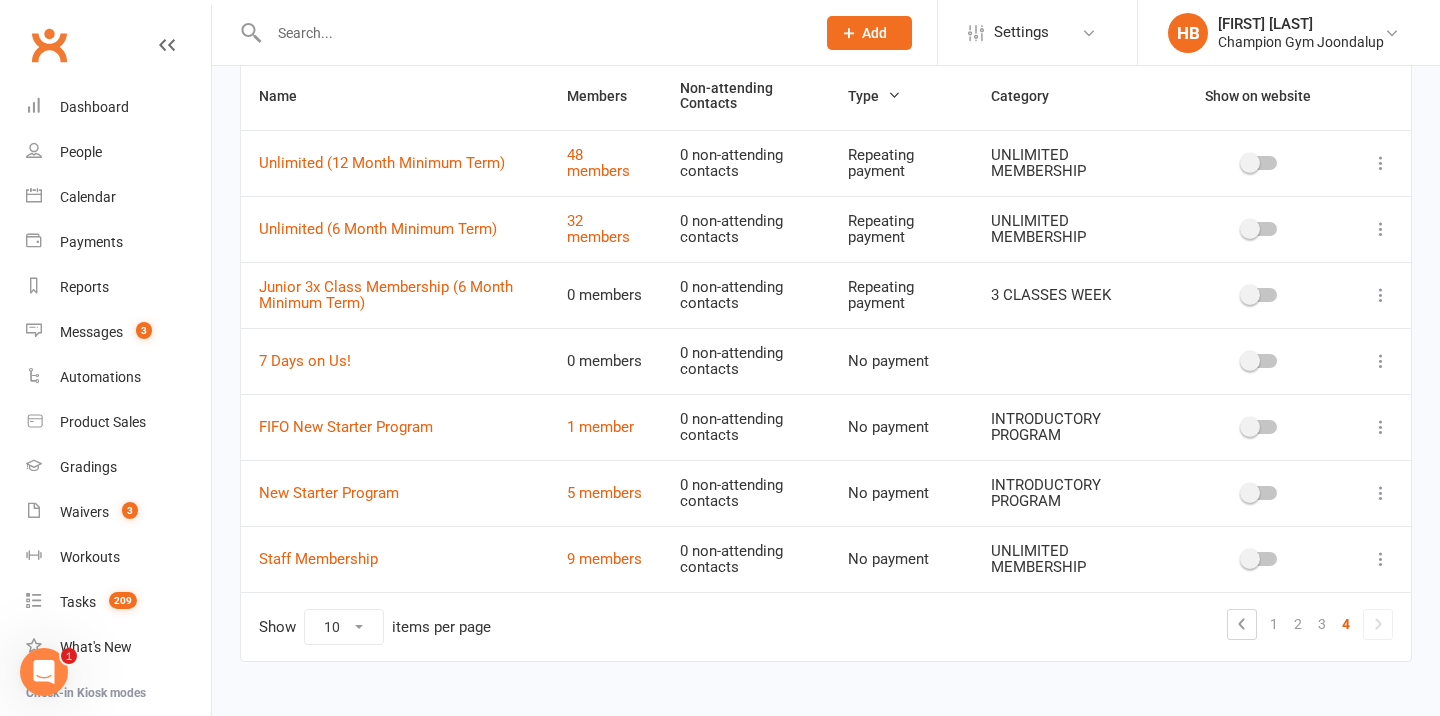 scroll, scrollTop: 154, scrollLeft: 0, axis: vertical 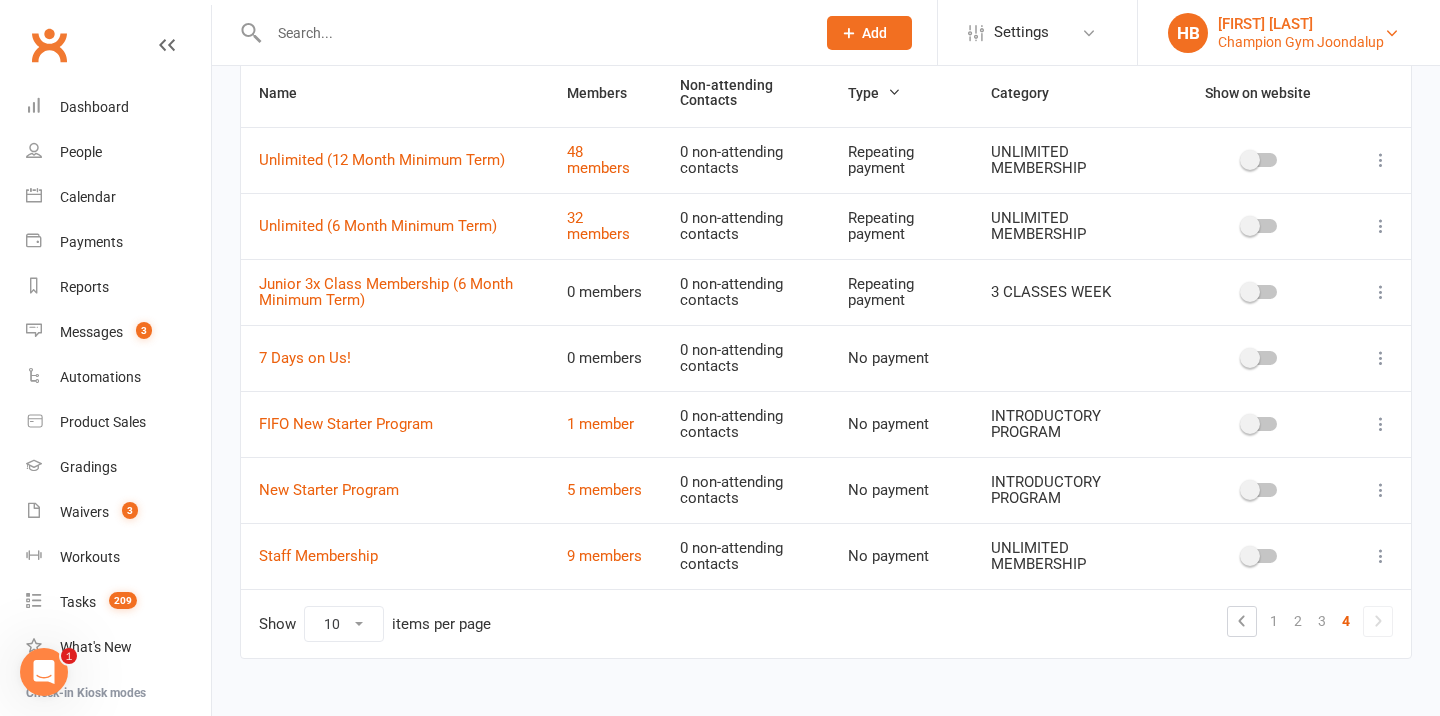 click on "[FIRST] [LAST]" at bounding box center [1301, 24] 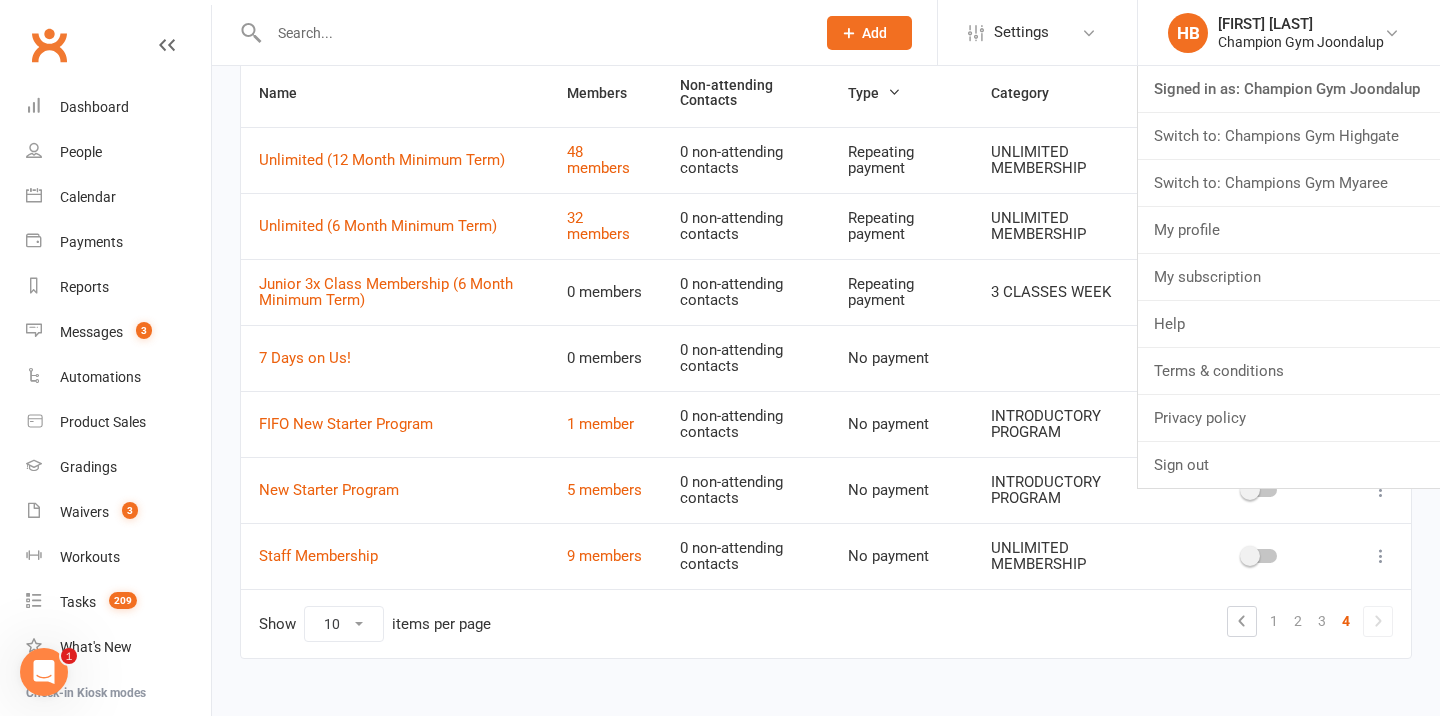 click on "Switch to: Champions Gym Myaree" at bounding box center [1289, 183] 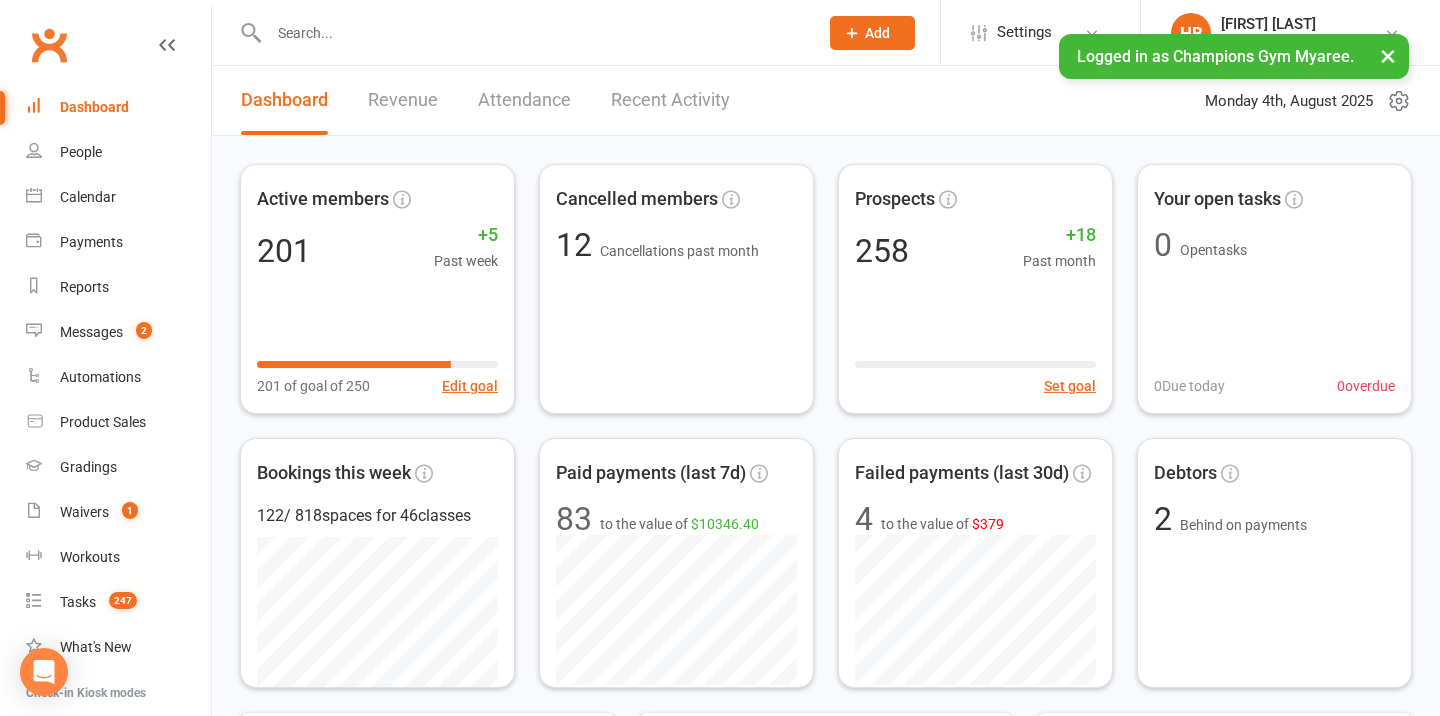 scroll, scrollTop: 0, scrollLeft: 0, axis: both 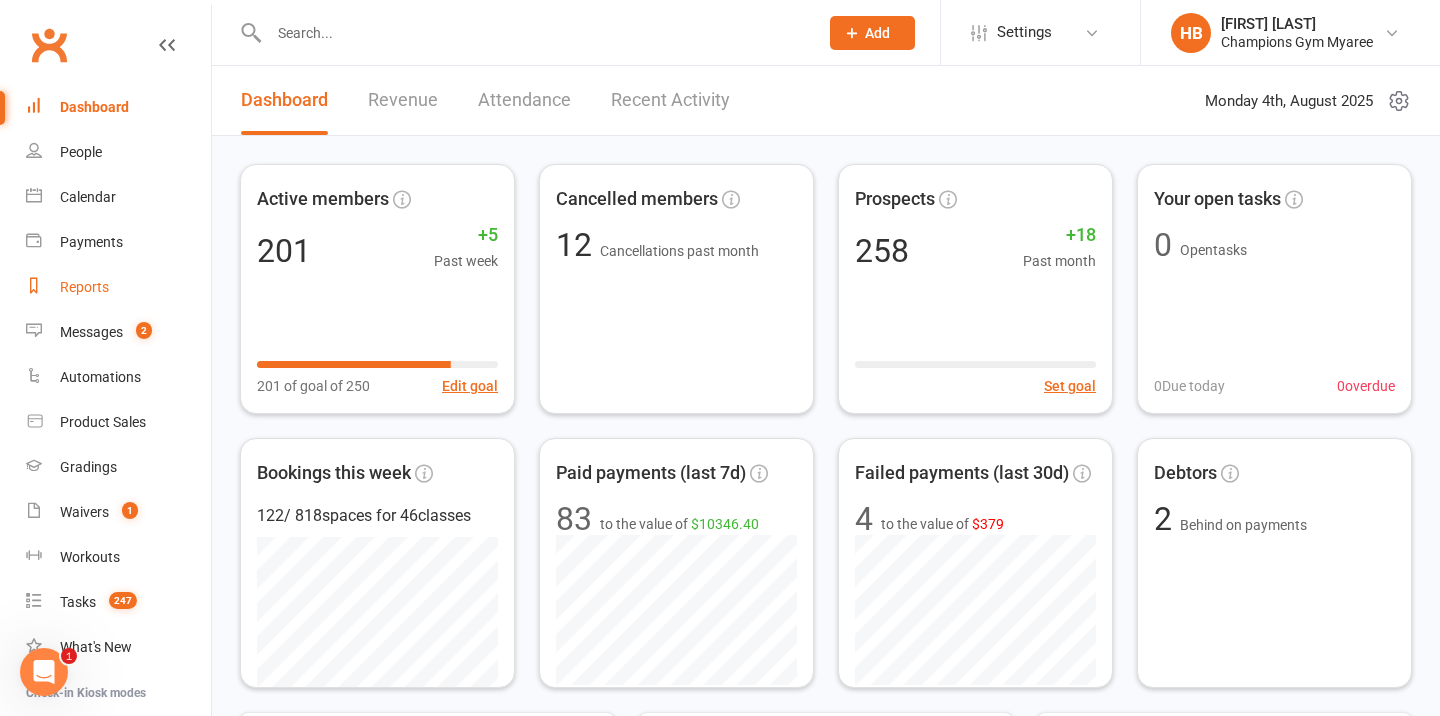 click on "Reports" at bounding box center (118, 287) 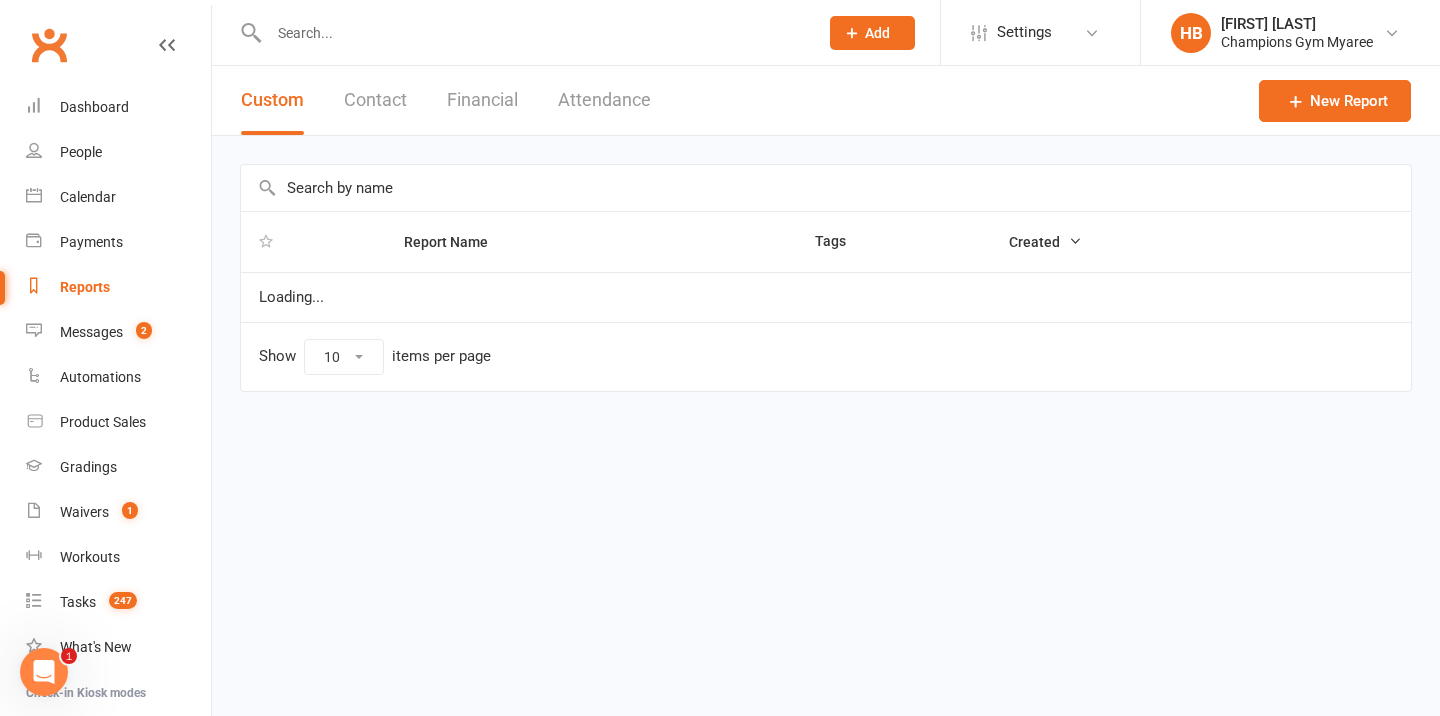click on "Attendance" at bounding box center [604, 100] 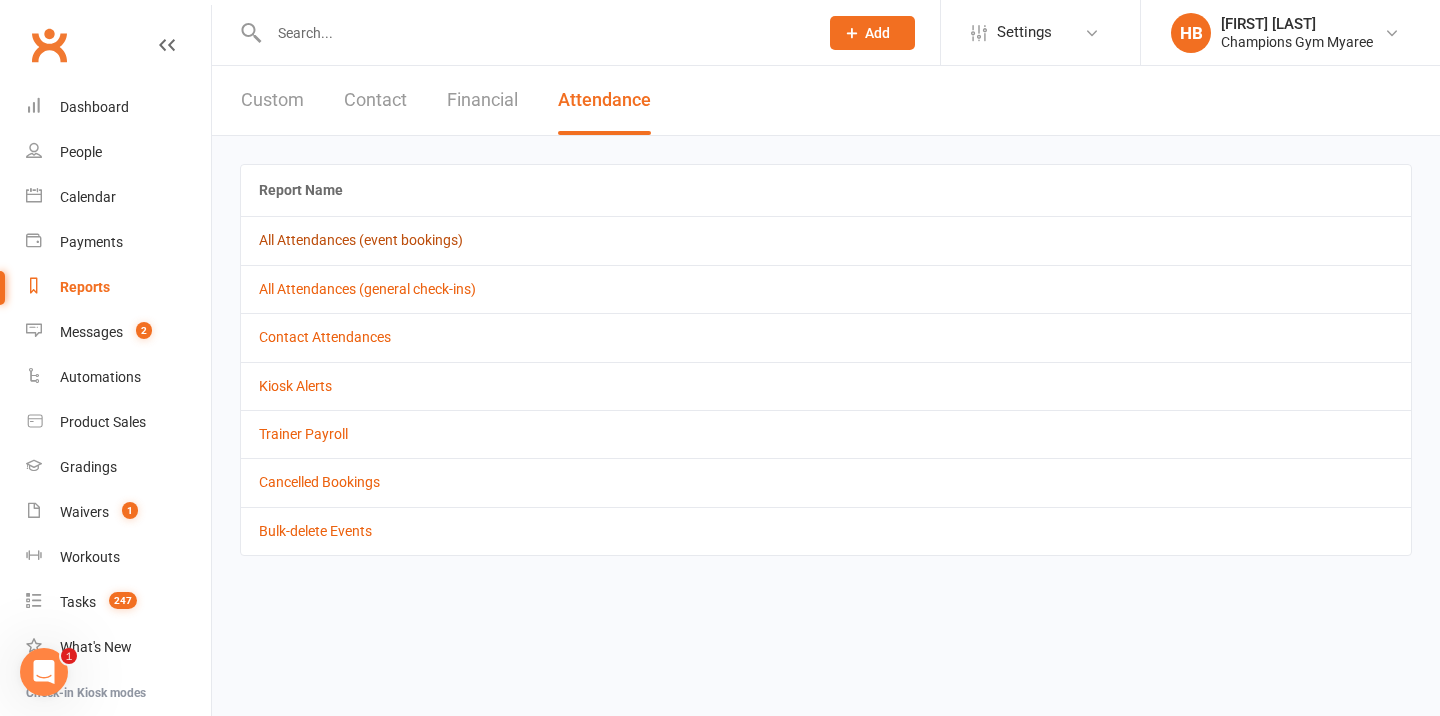 click on "All Attendances (event bookings)" at bounding box center (361, 240) 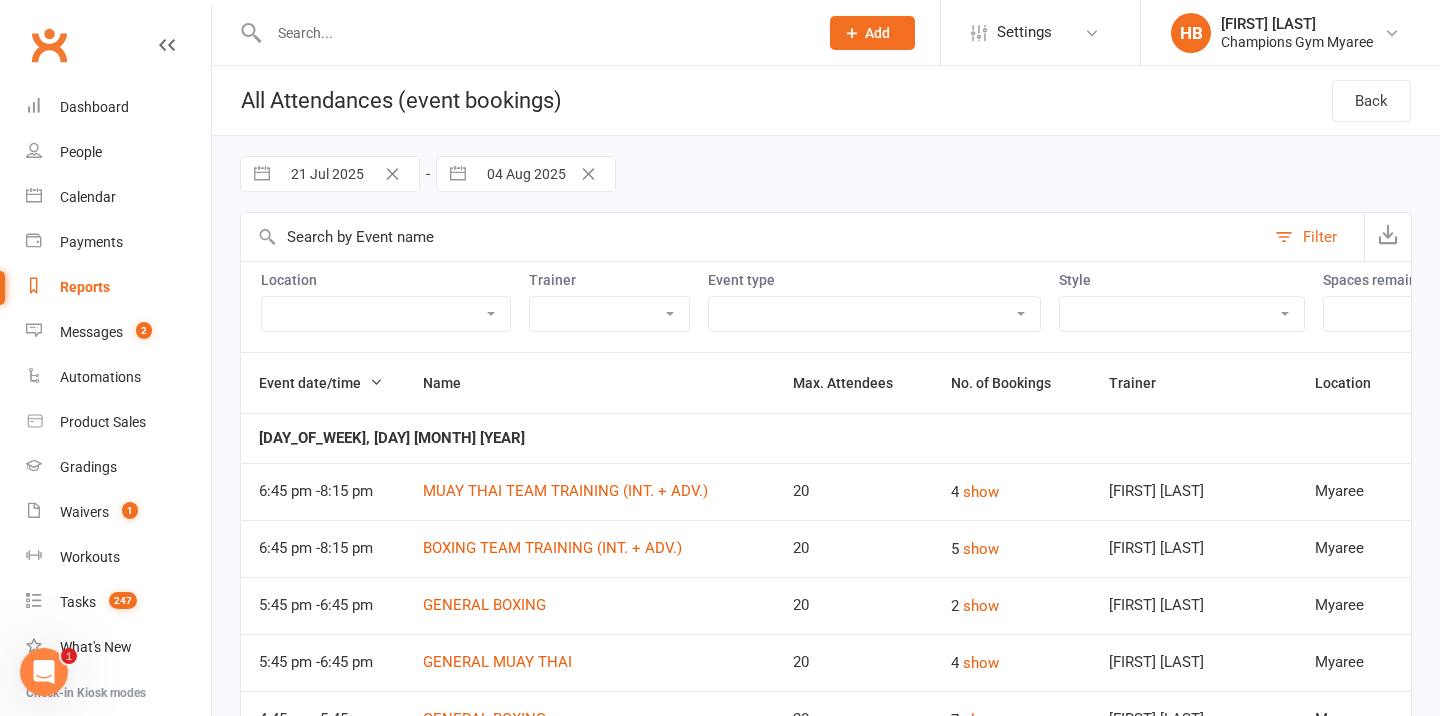 click on "21 Jul 2025" at bounding box center (349, 174) 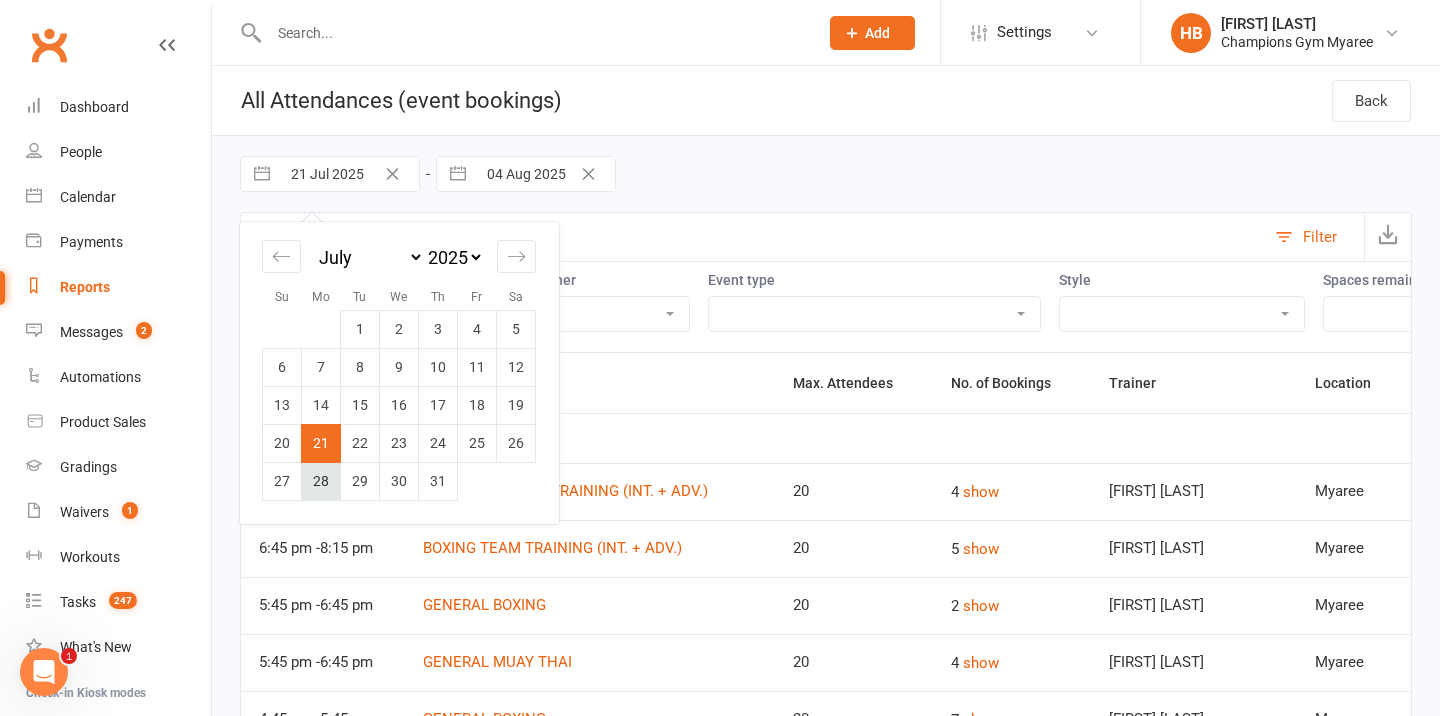 click on "28" at bounding box center (321, 481) 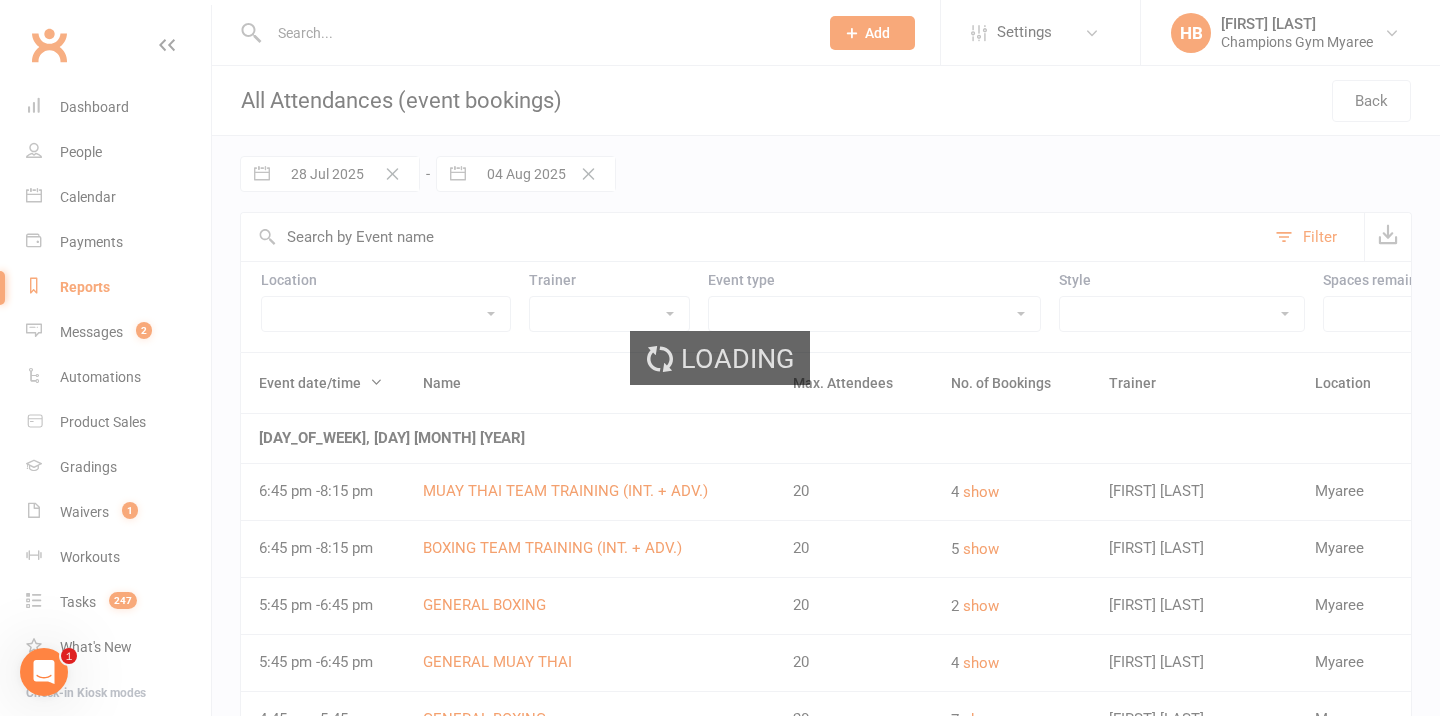 click on "Loading" at bounding box center [720, 358] 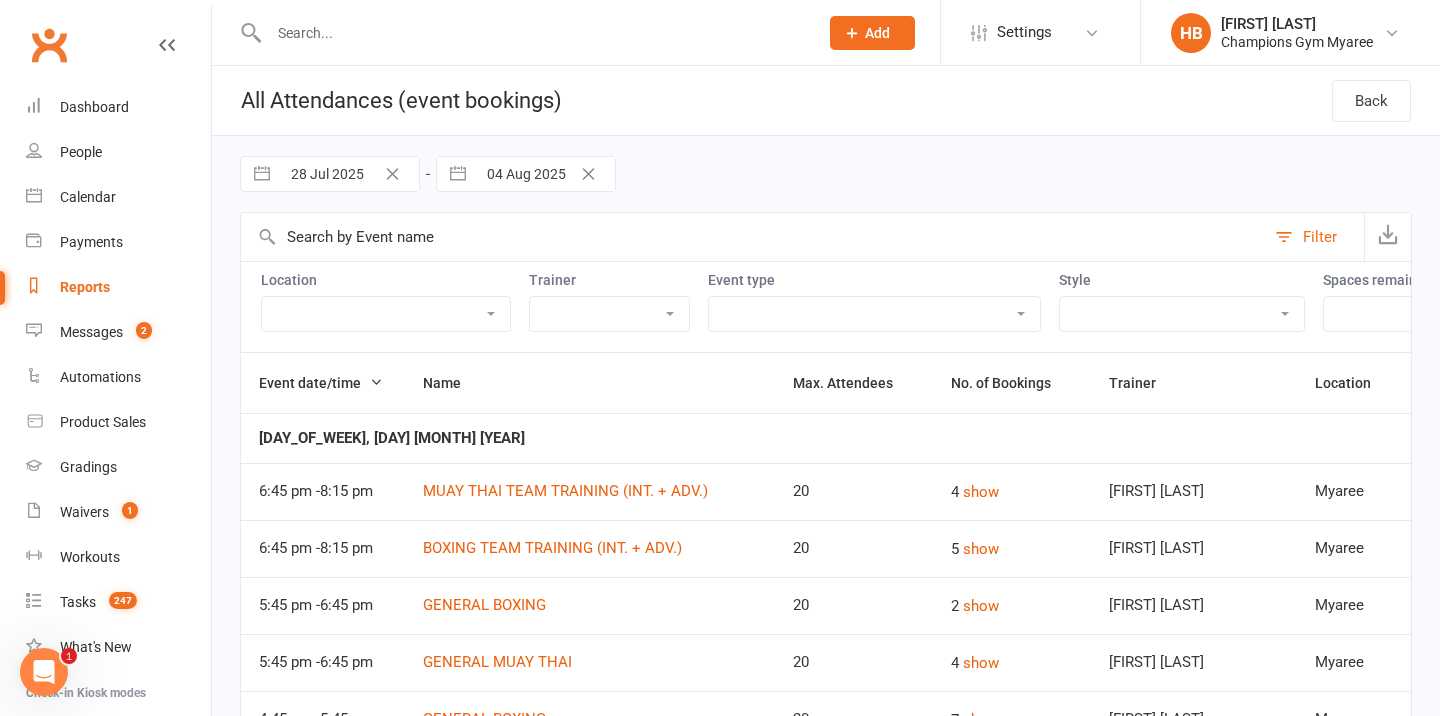 click on "04 Aug 2025" at bounding box center [545, 174] 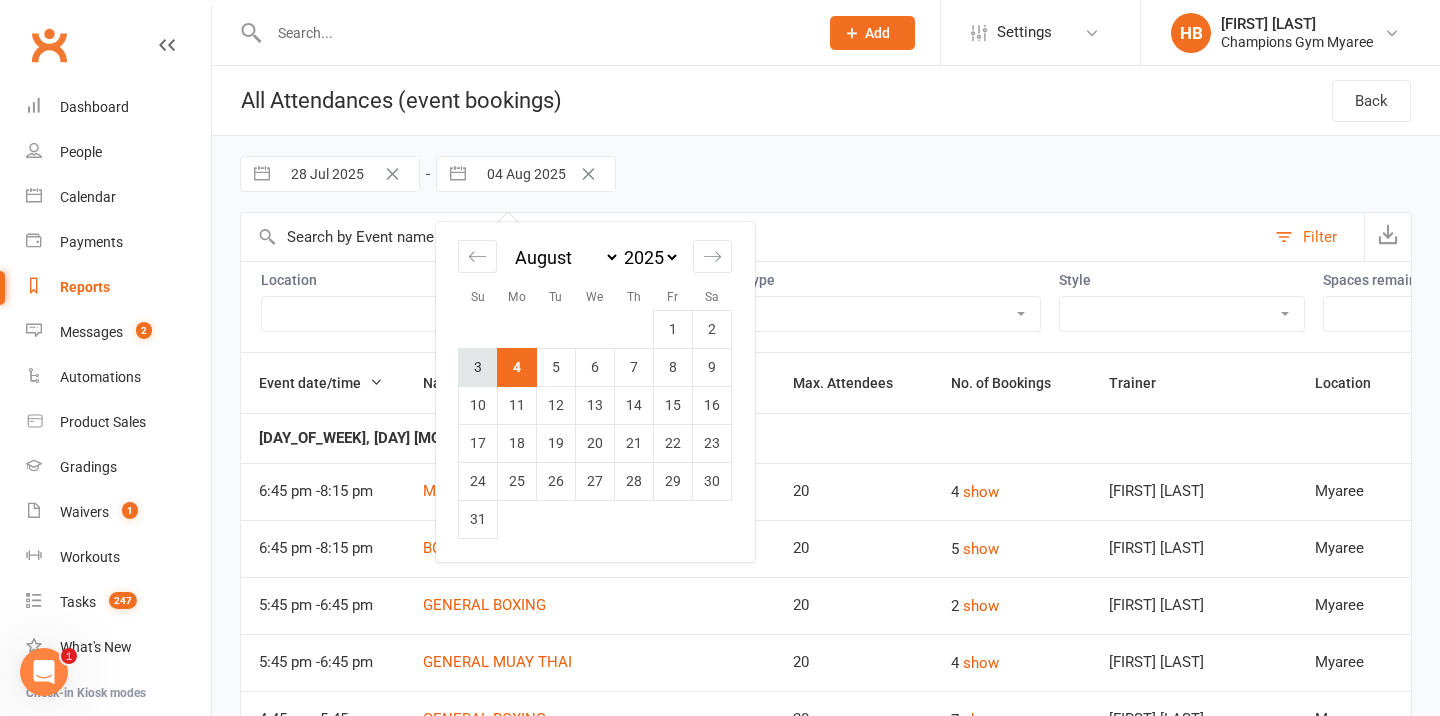 click on "3" at bounding box center [478, 367] 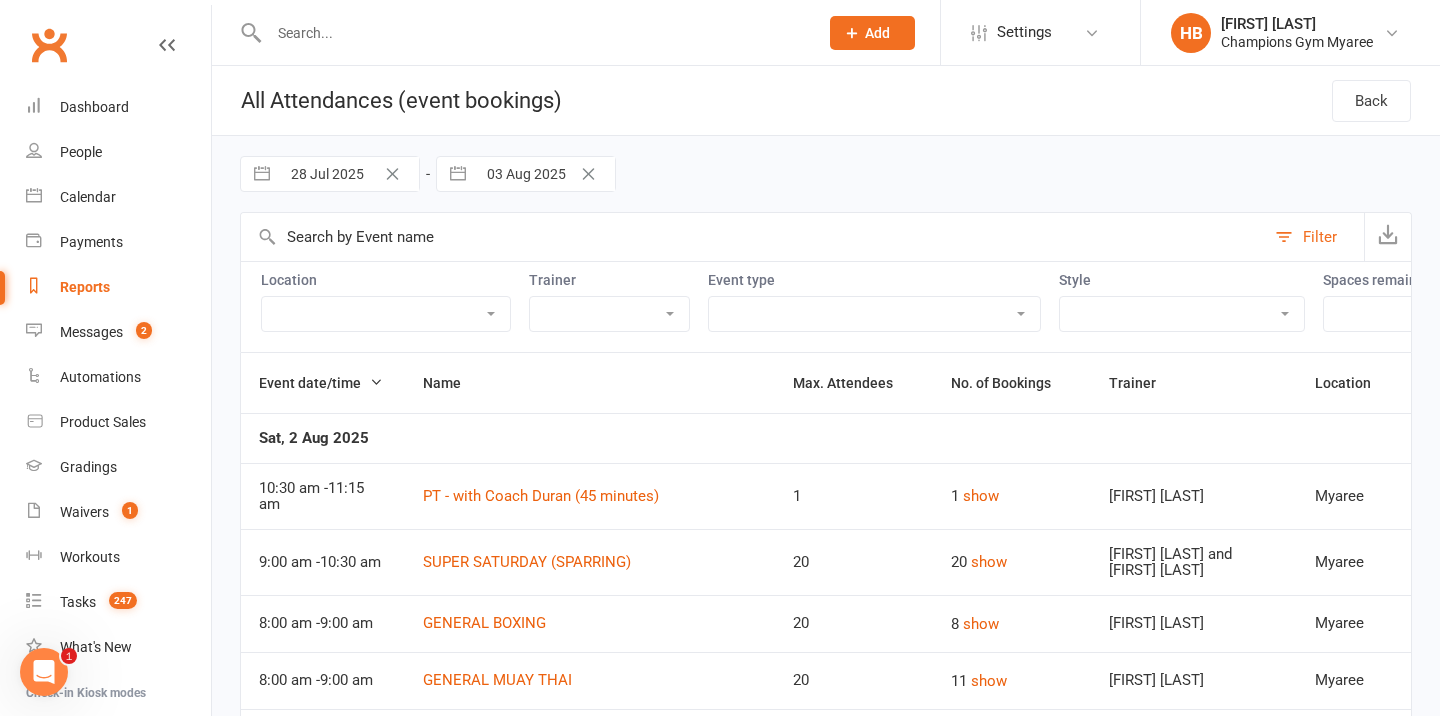 click on "Boxing Day Special Class Member Event PT - With Coach Duran (45 minutes) PT - With Coach Eddy (45 minutes) PT - With Coach Jordan (30 minutes) PT - With Coach Jordan (45 minutes) PT - With Coach Pamorn (45 minutes) PT - With Coach Whitney (30 minutes)" at bounding box center [874, 314] 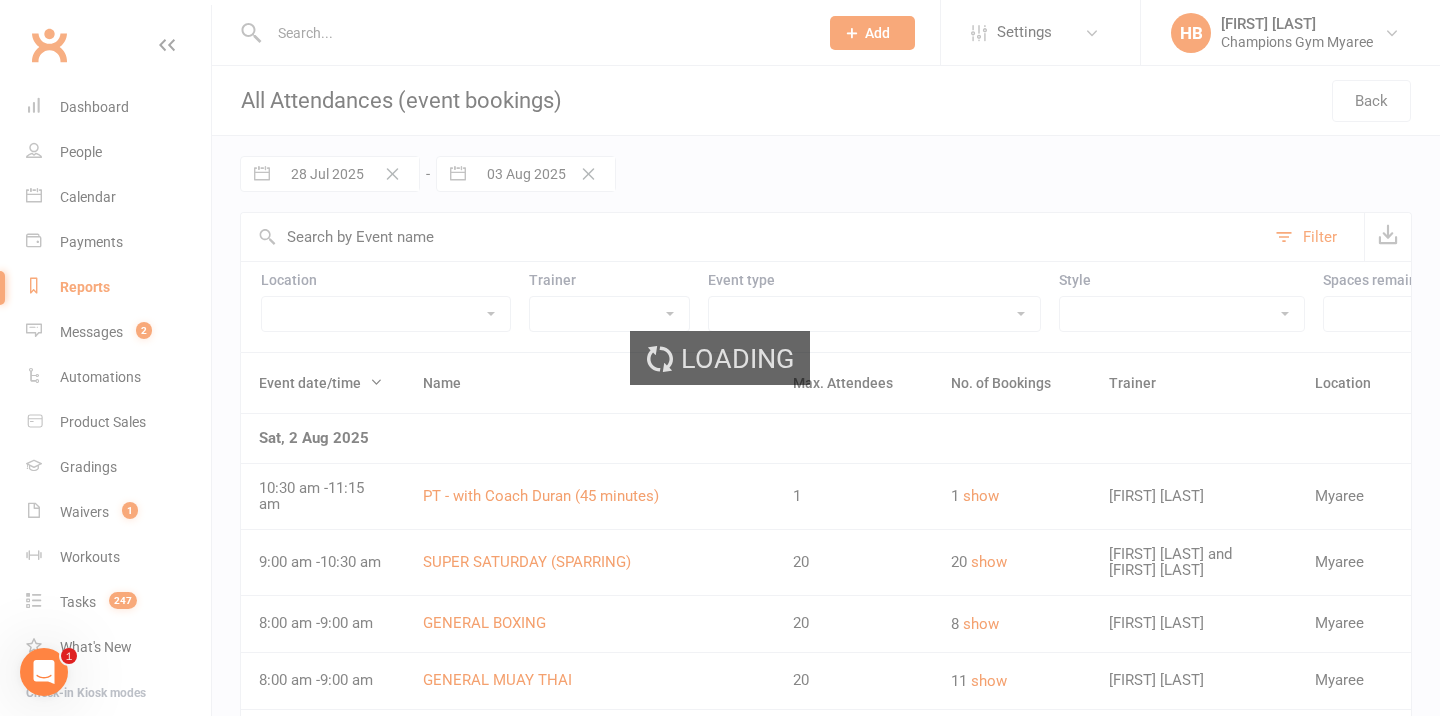 click on "Loading" at bounding box center (720, 358) 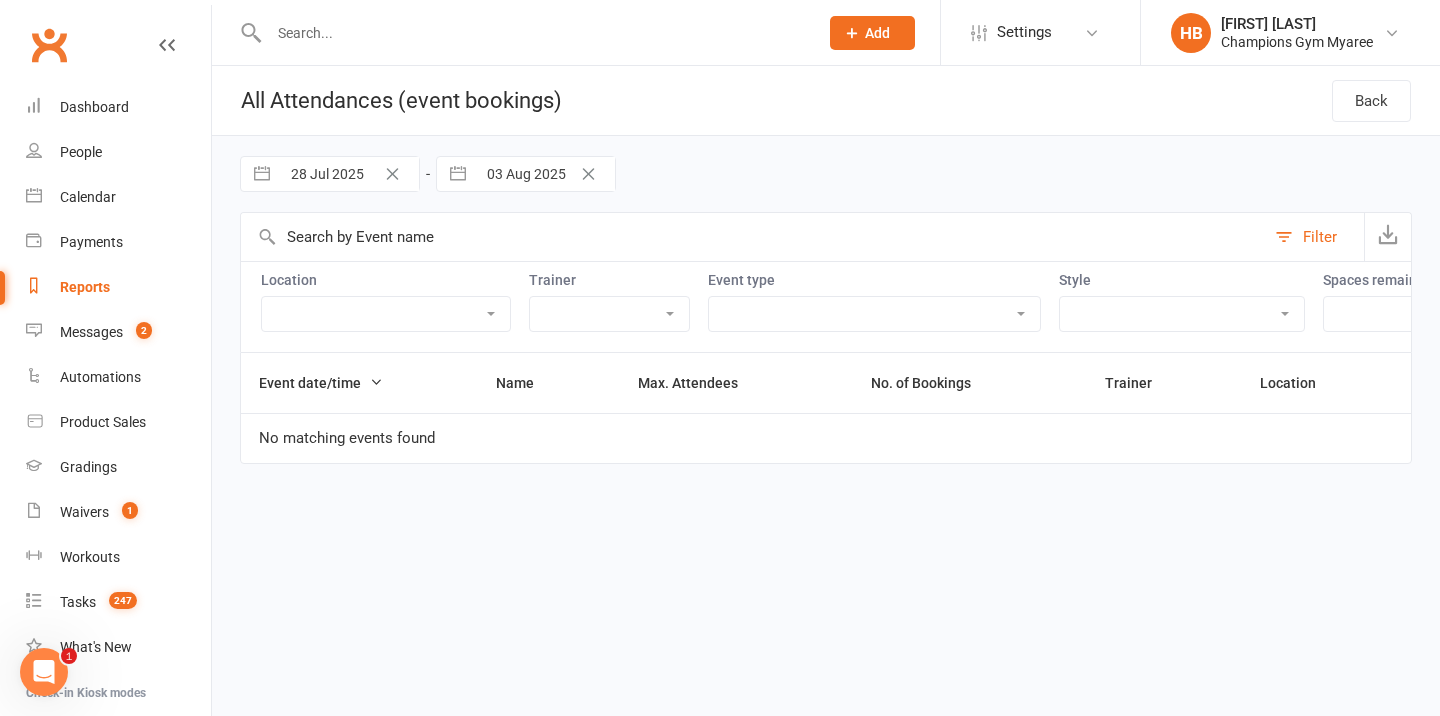 click on "Boxing Day Special Class Member Event PT - With Coach Duran (45 minutes) PT - With Coach Eddy (45 minutes) PT - With Coach Jordan (30 minutes) PT - With Coach Jordan (45 minutes) PT - With Coach Pamorn (45 minutes) PT - With Coach Whitney (30 minutes)" at bounding box center (874, 314) 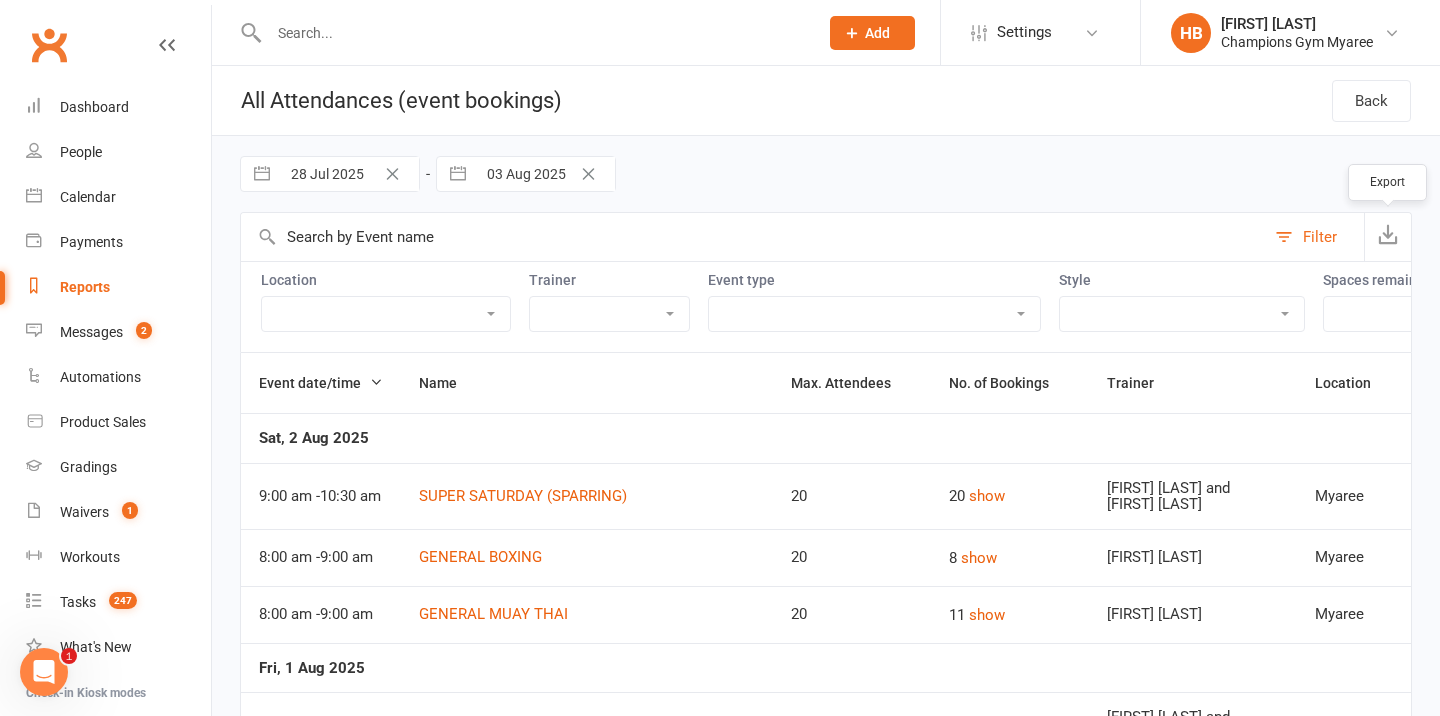 click at bounding box center [1388, 234] 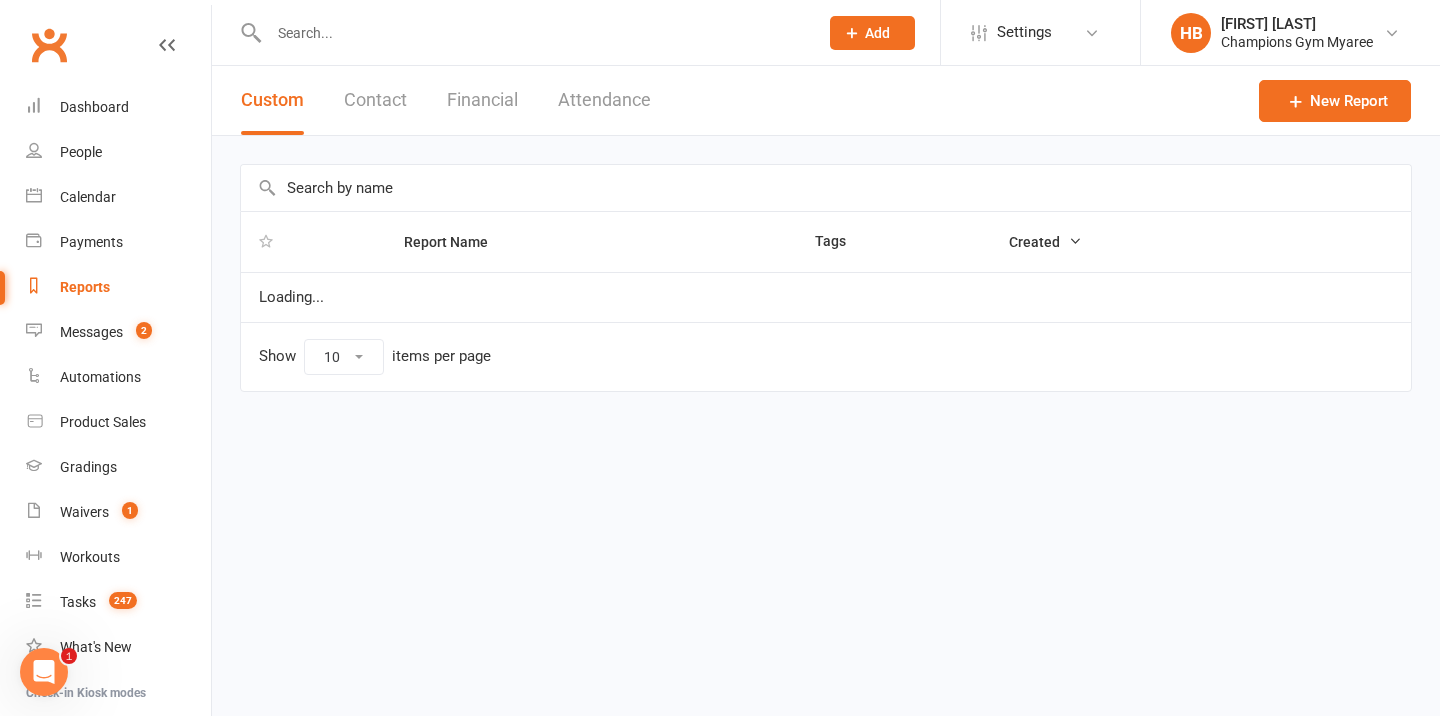 click at bounding box center [826, 188] 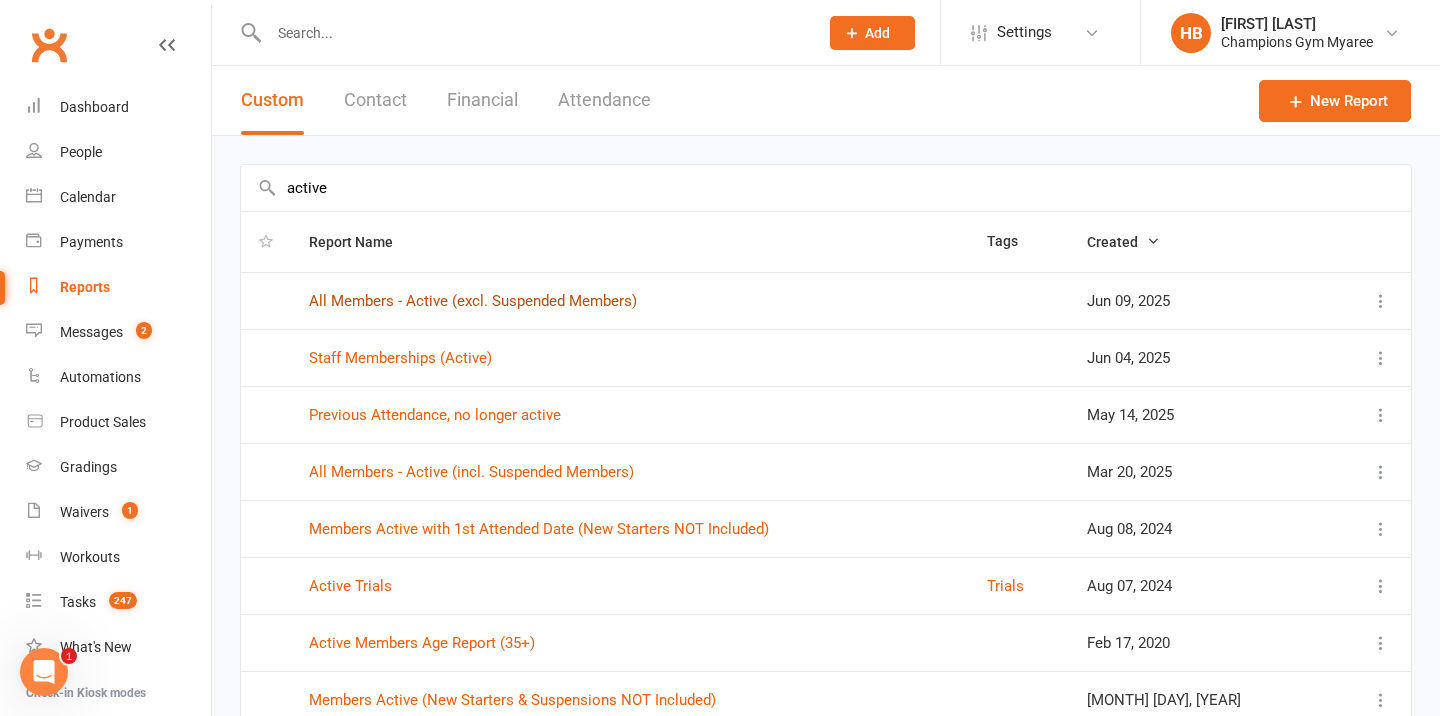 type on "active" 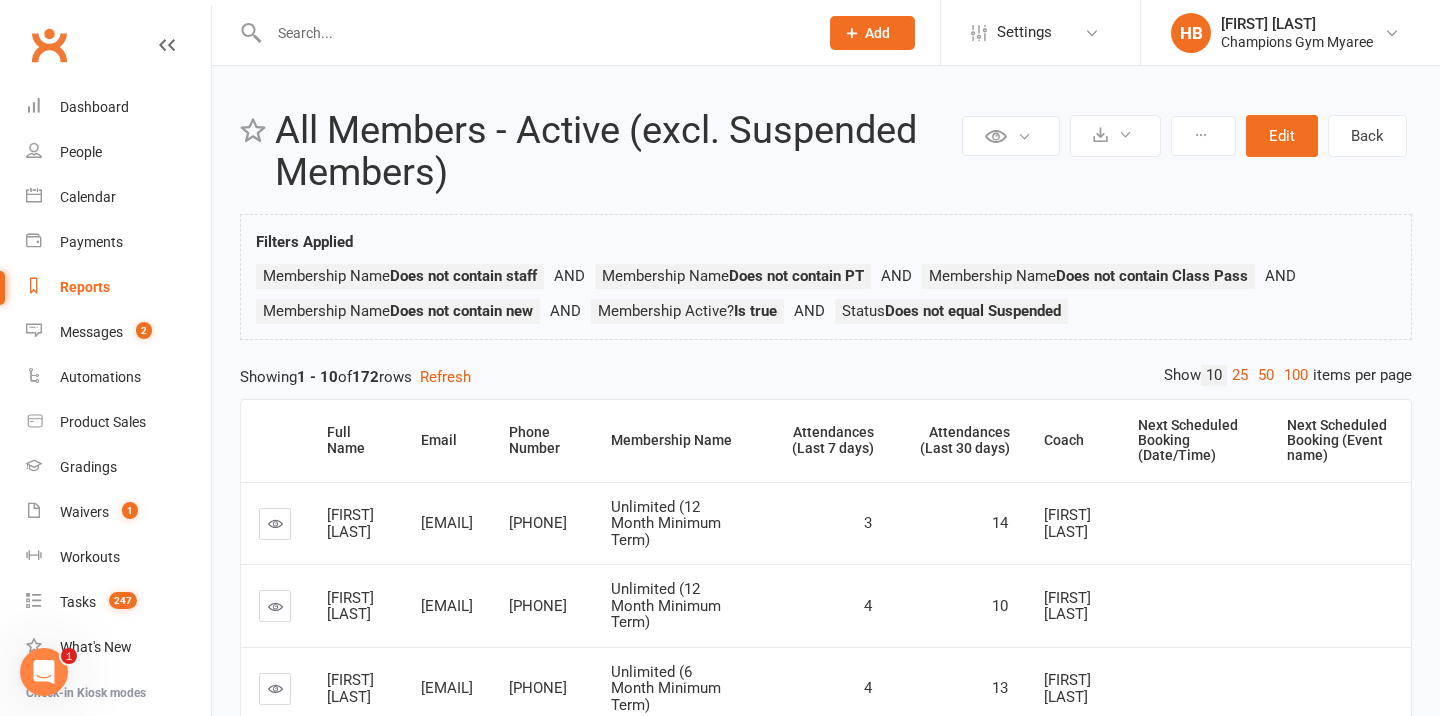 click on "Reports" at bounding box center [85, 287] 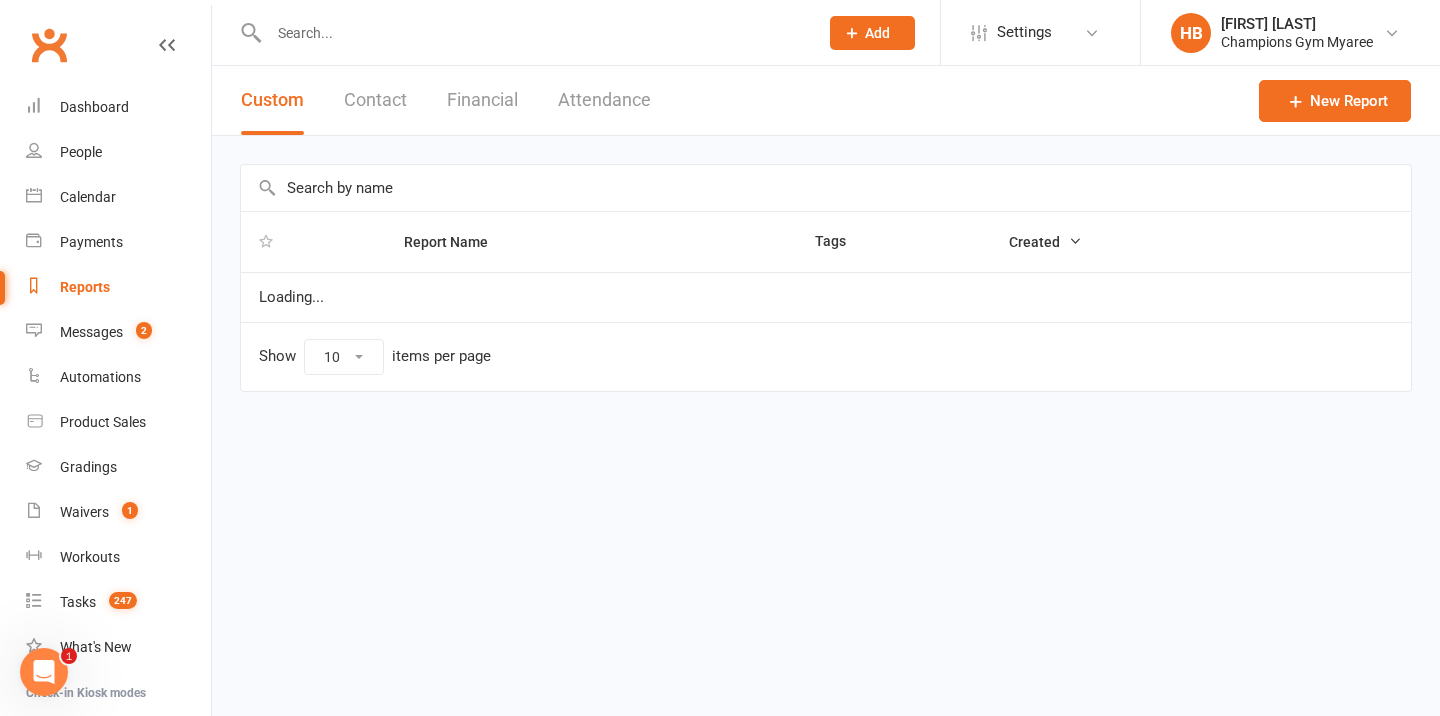 click at bounding box center (826, 188) 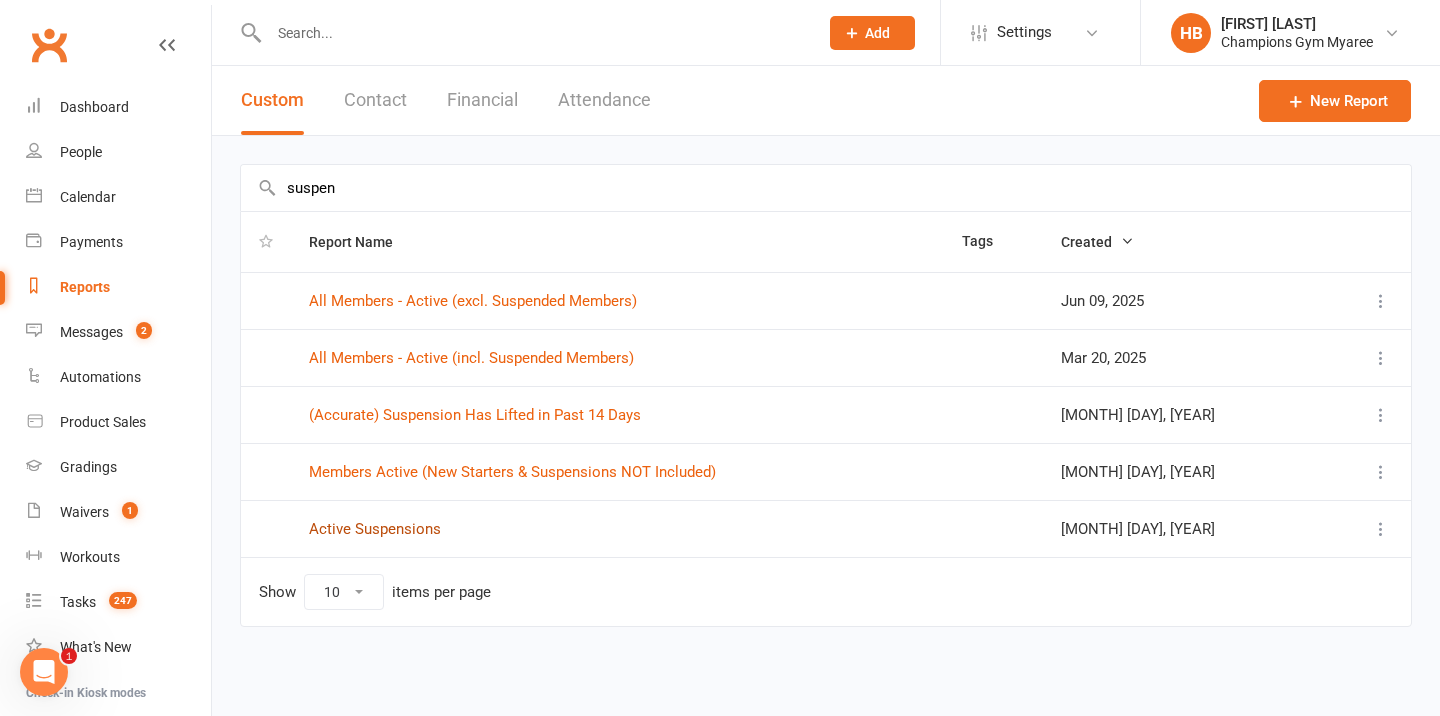 type on "suspen" 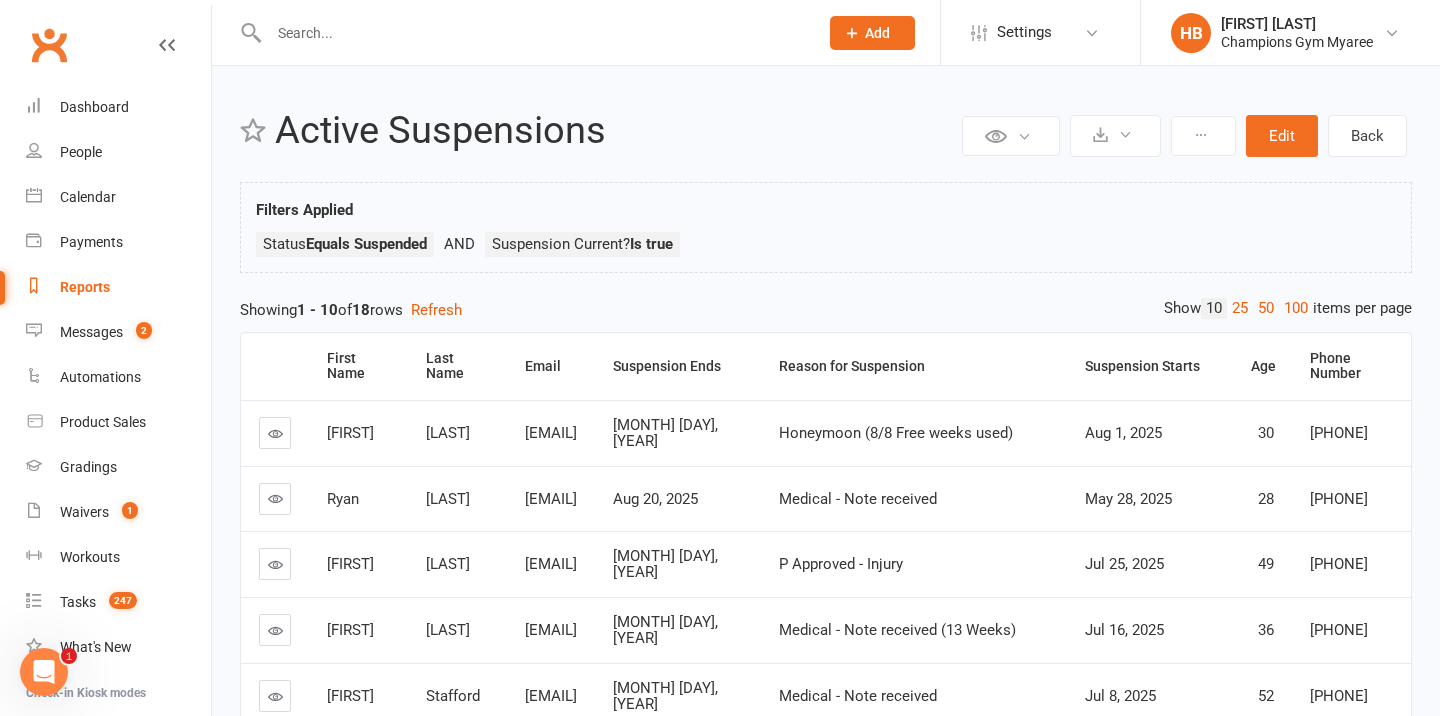 click on "Reports" at bounding box center [118, 287] 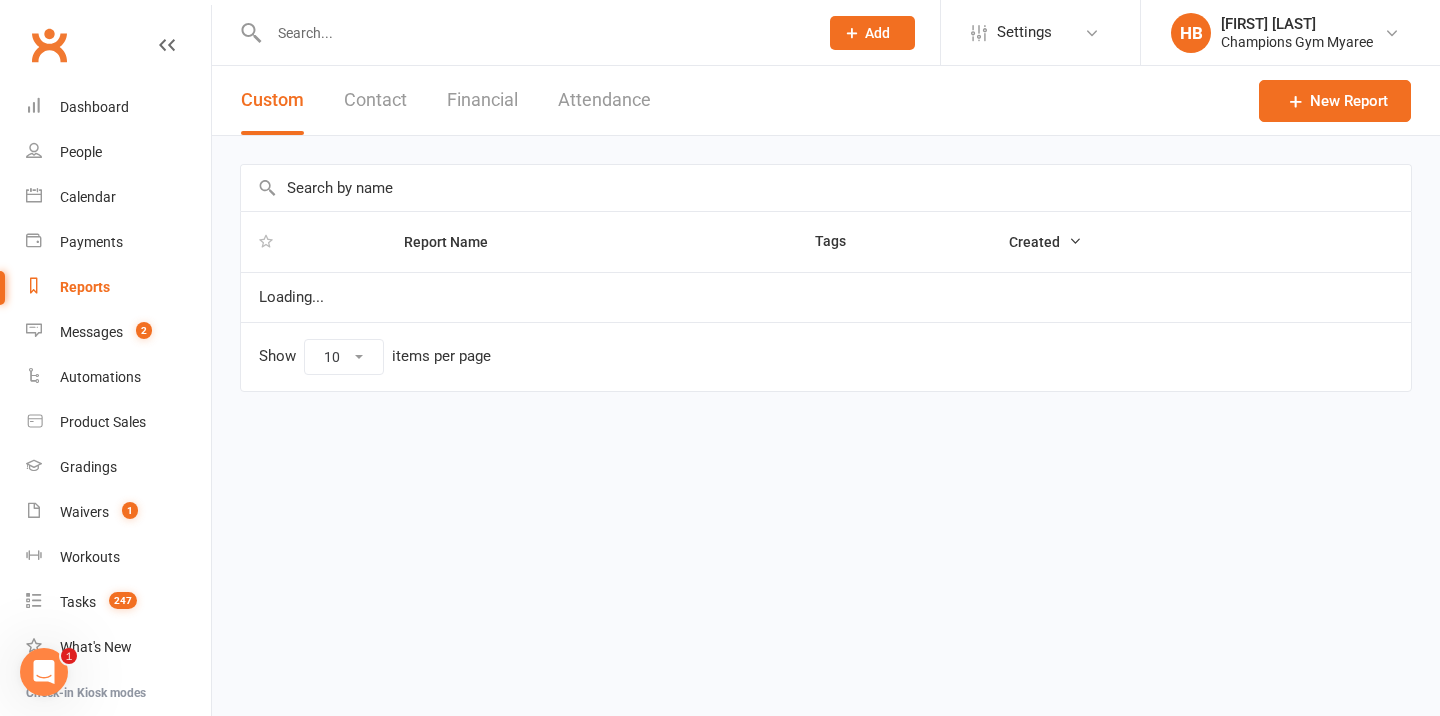 click at bounding box center (826, 188) 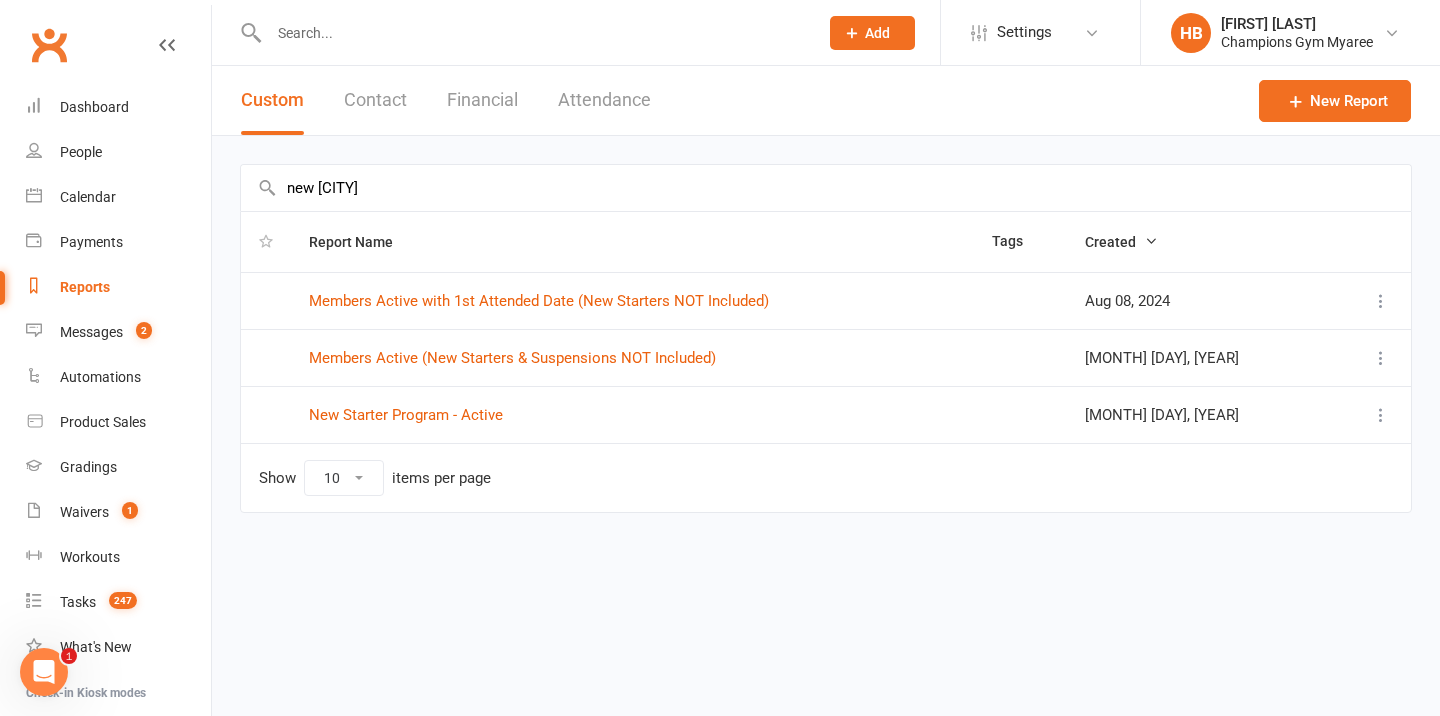 type on "new st" 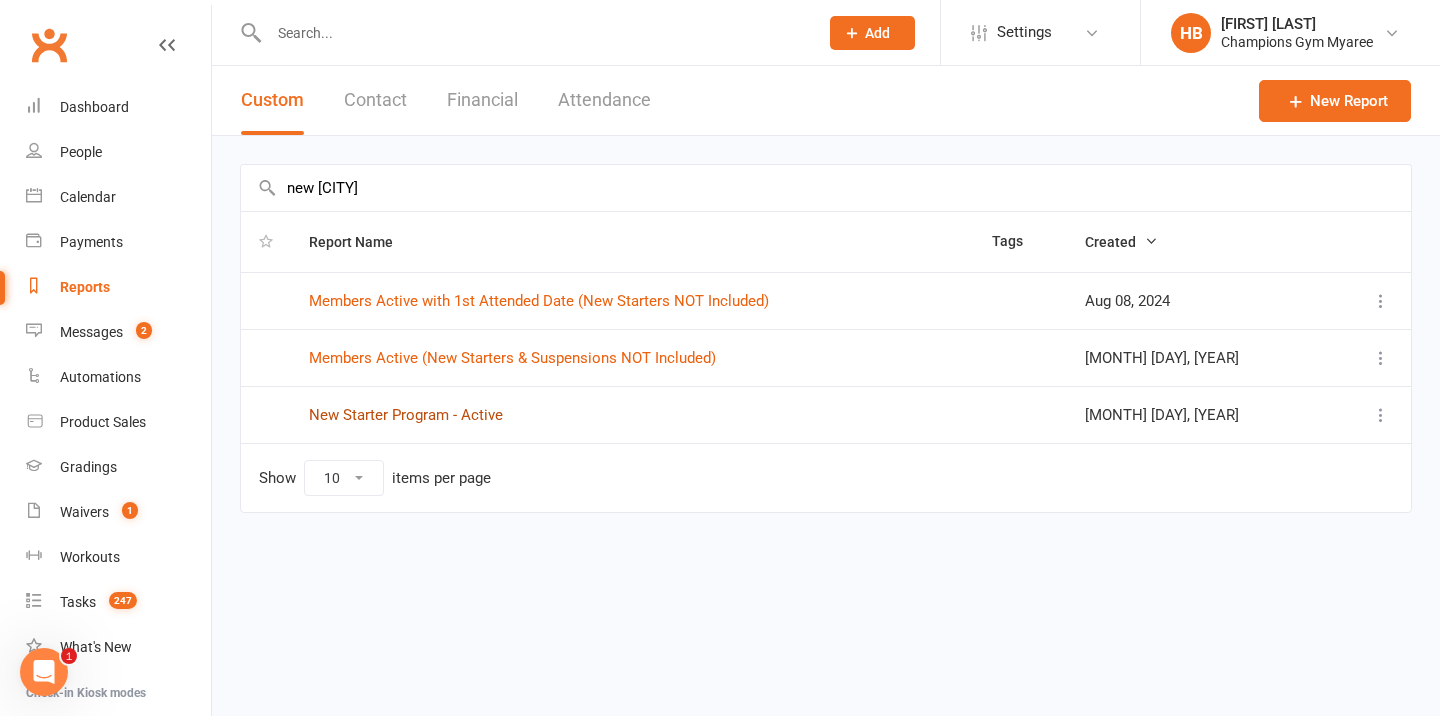 click on "New Starter Program - Active" at bounding box center [406, 415] 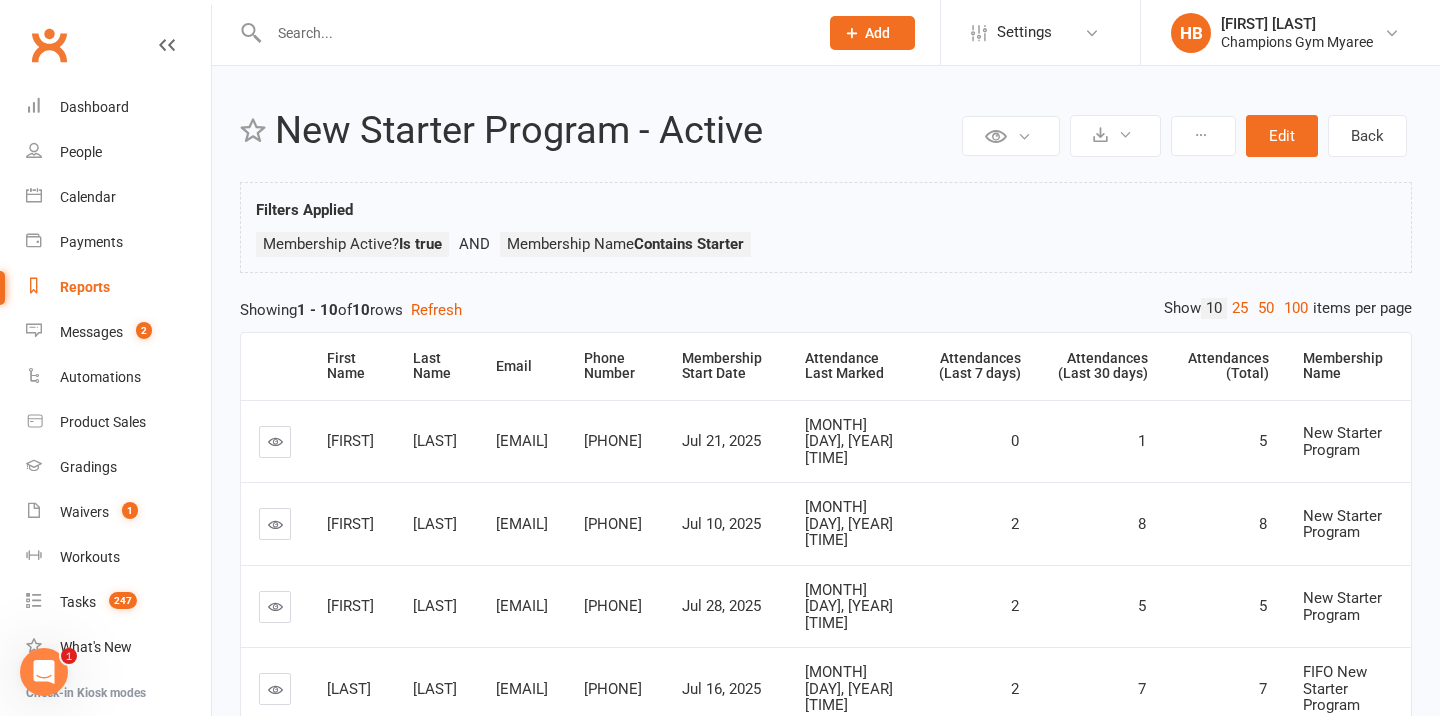 click on "[FIRST] [LAST]" at bounding box center (1297, 24) 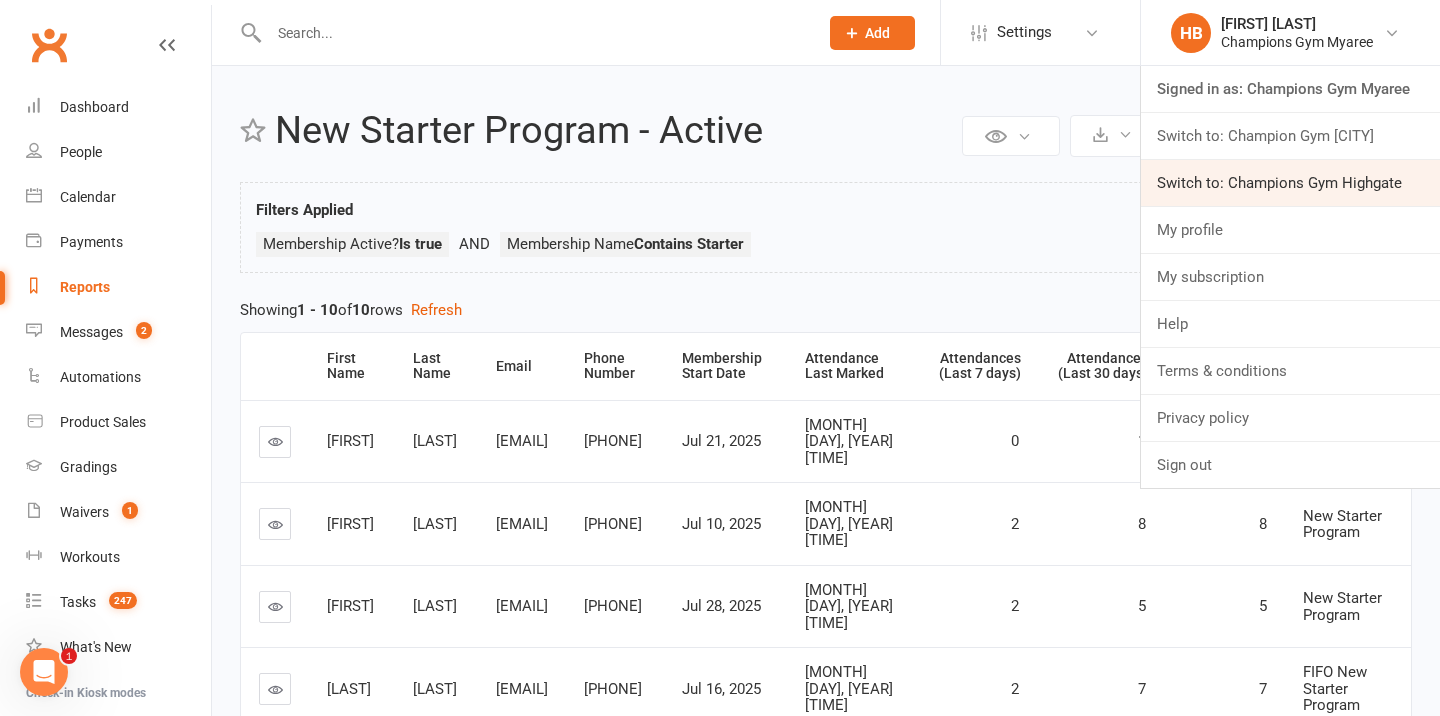 click on "Switch to: Champions Gym Highgate" at bounding box center (1290, 183) 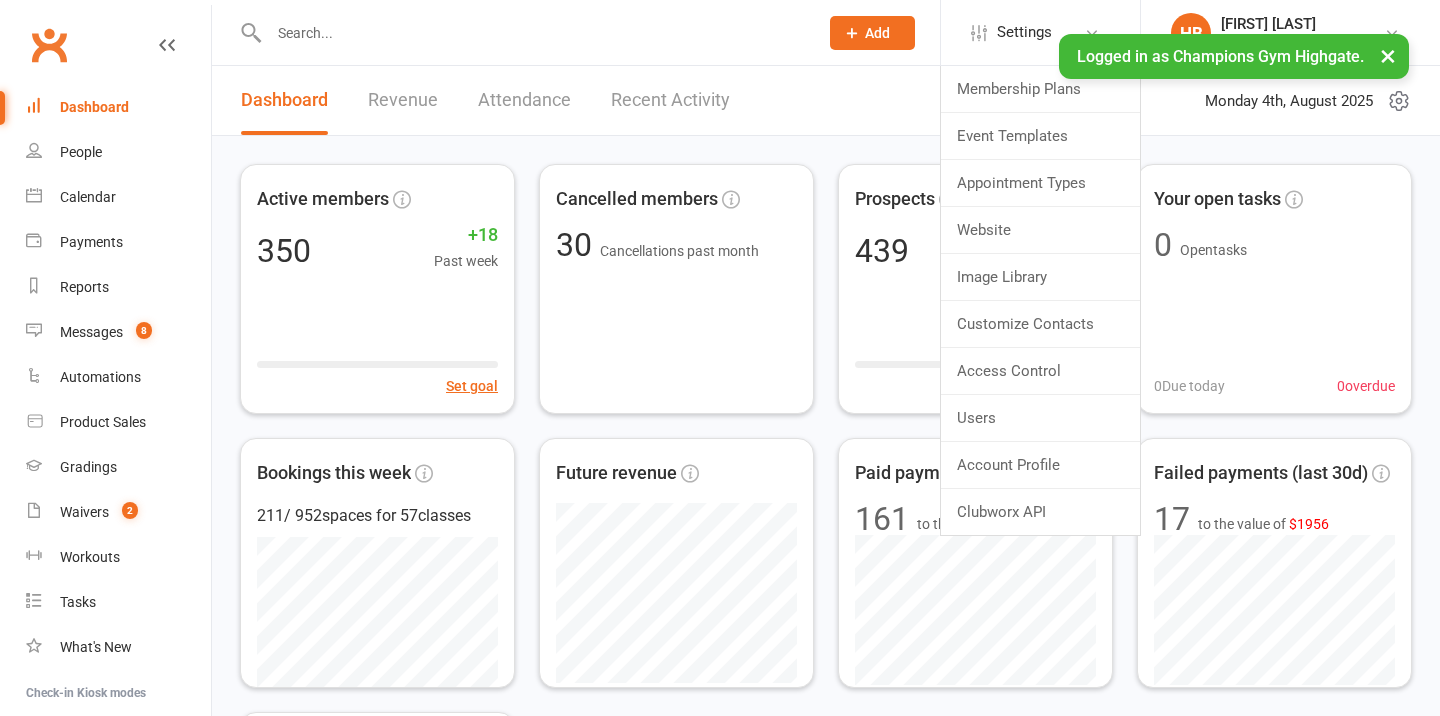 scroll, scrollTop: 0, scrollLeft: 0, axis: both 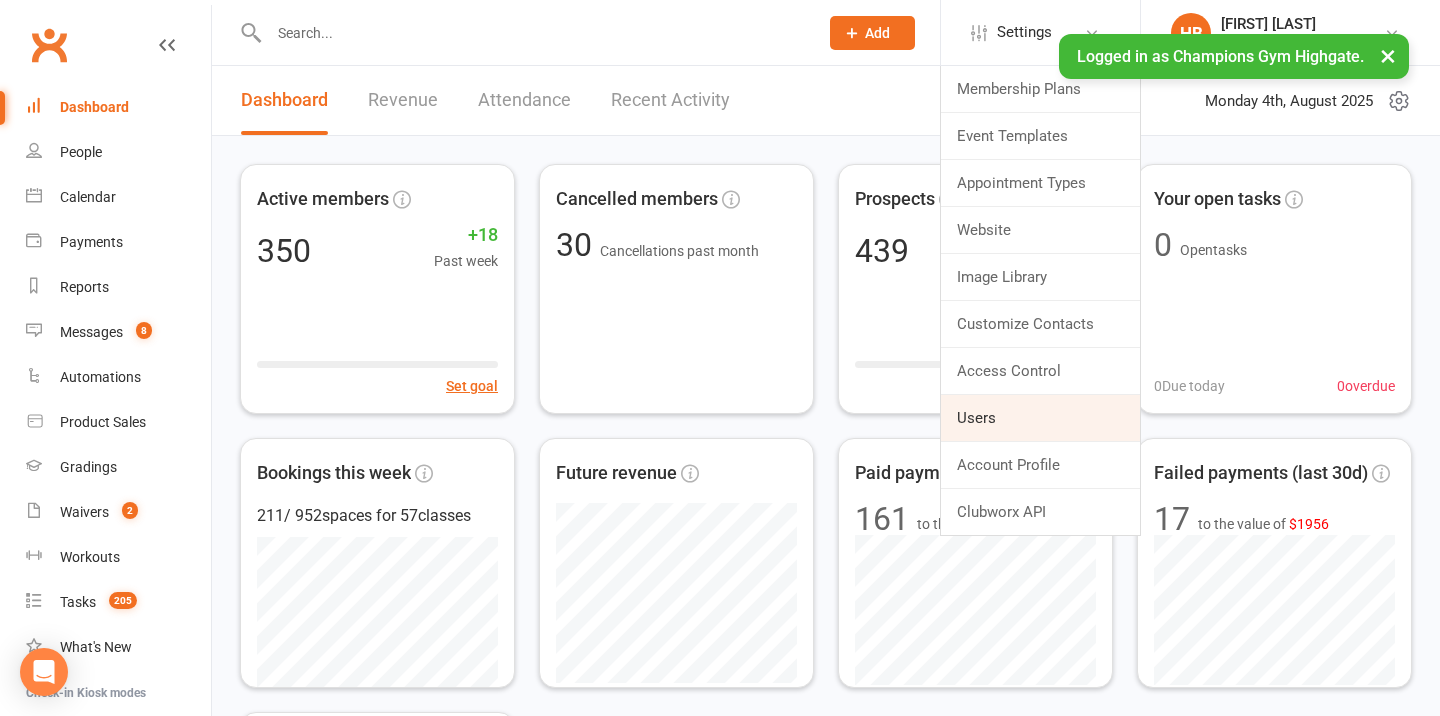 click on "Users" at bounding box center (1040, 418) 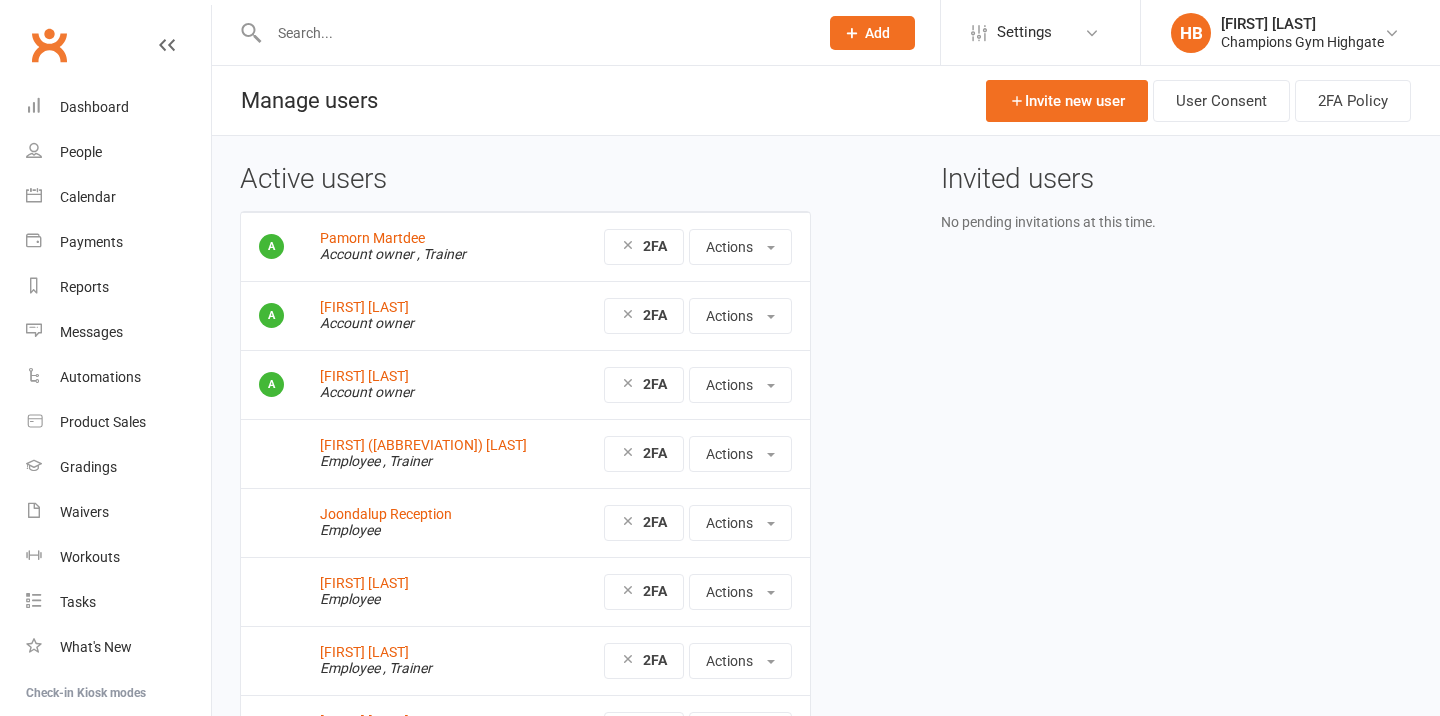scroll, scrollTop: 0, scrollLeft: 0, axis: both 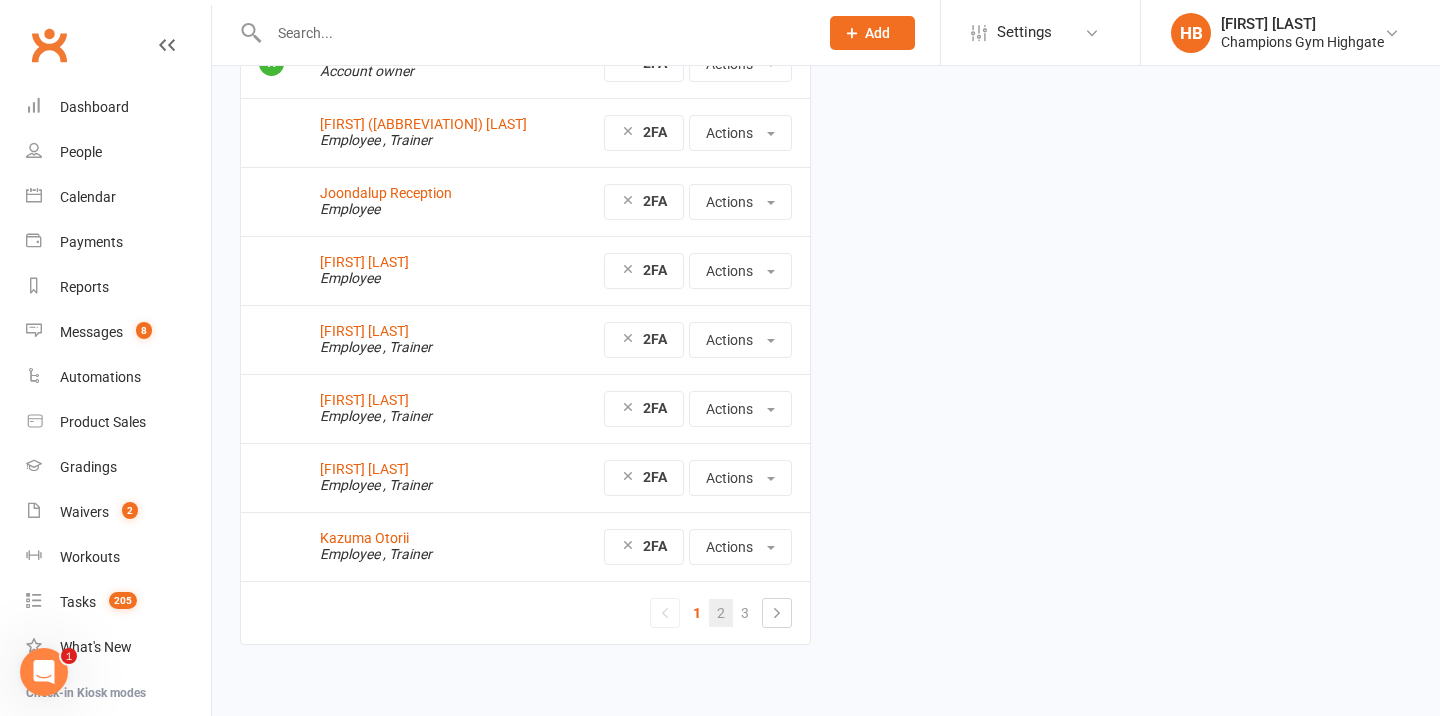 click on "2" at bounding box center (721, 613) 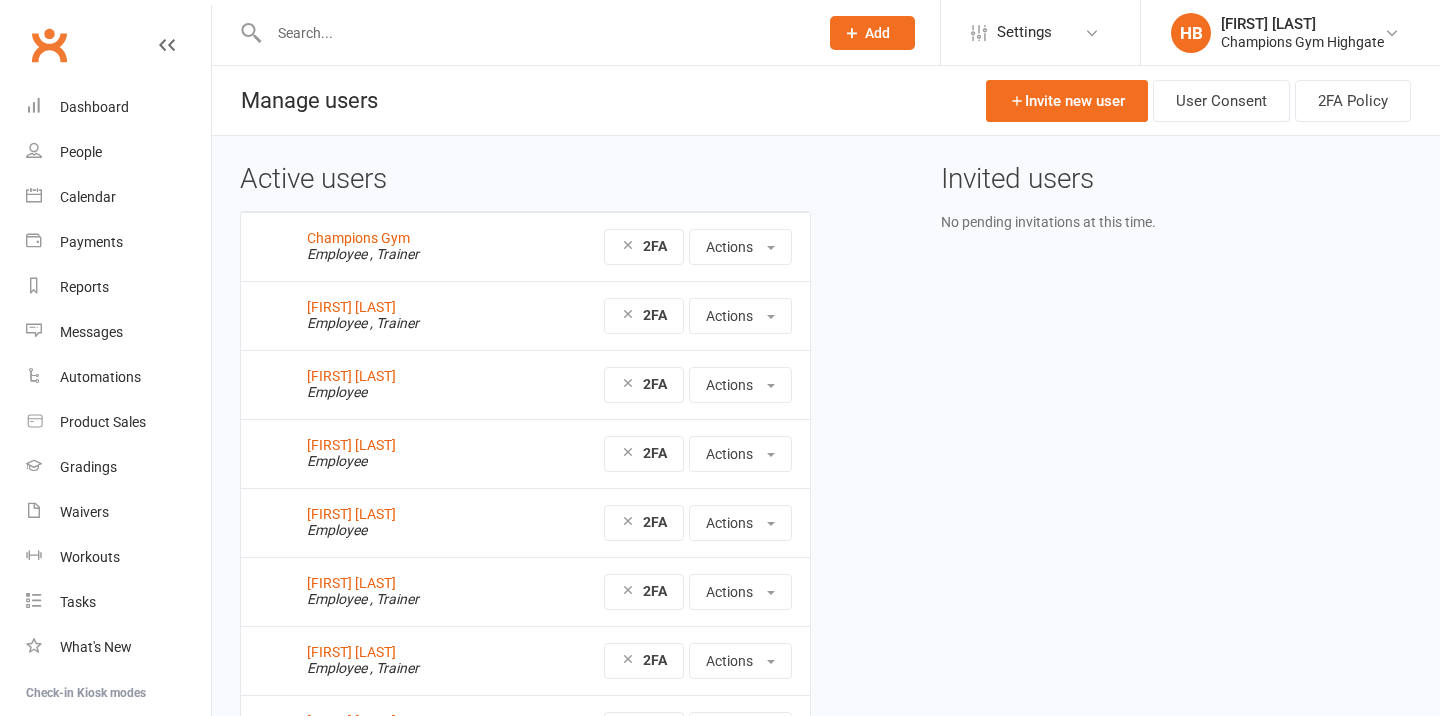 scroll, scrollTop: 0, scrollLeft: 0, axis: both 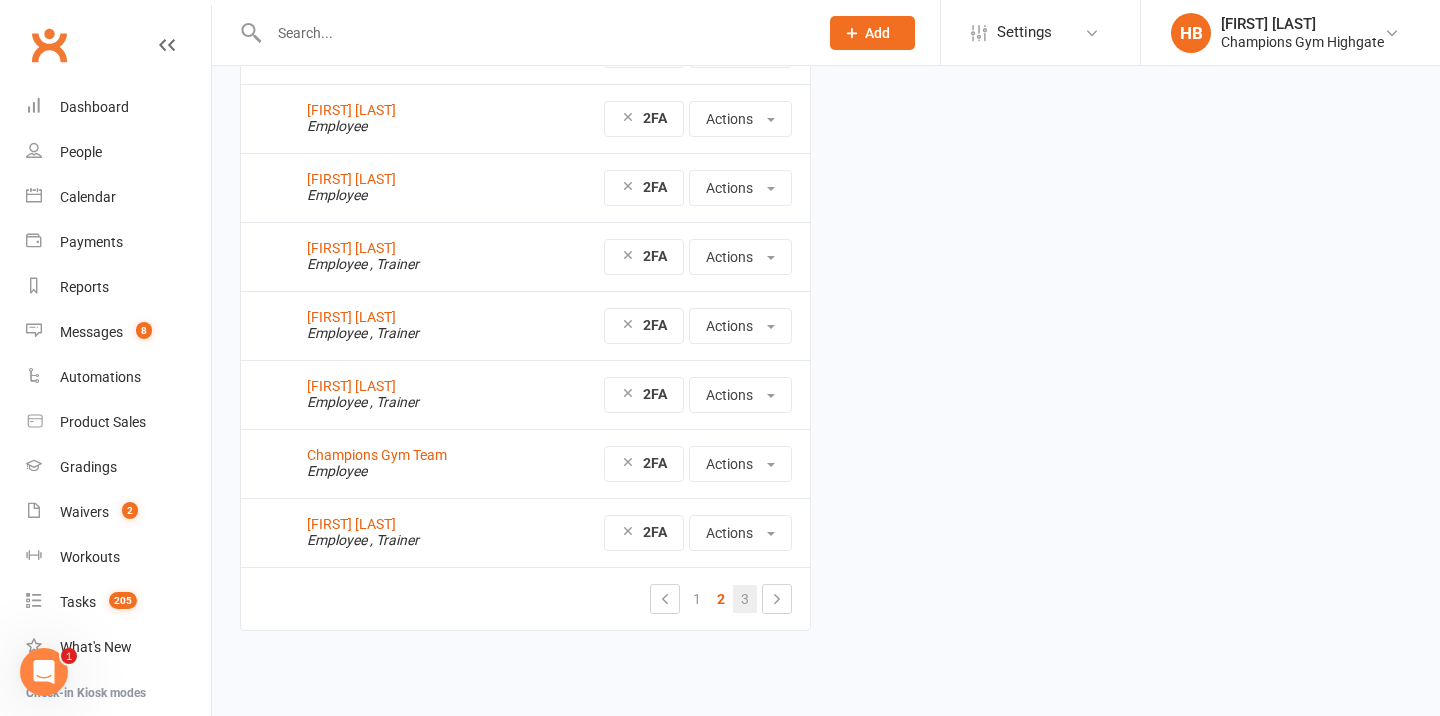 click on "3" at bounding box center [745, 599] 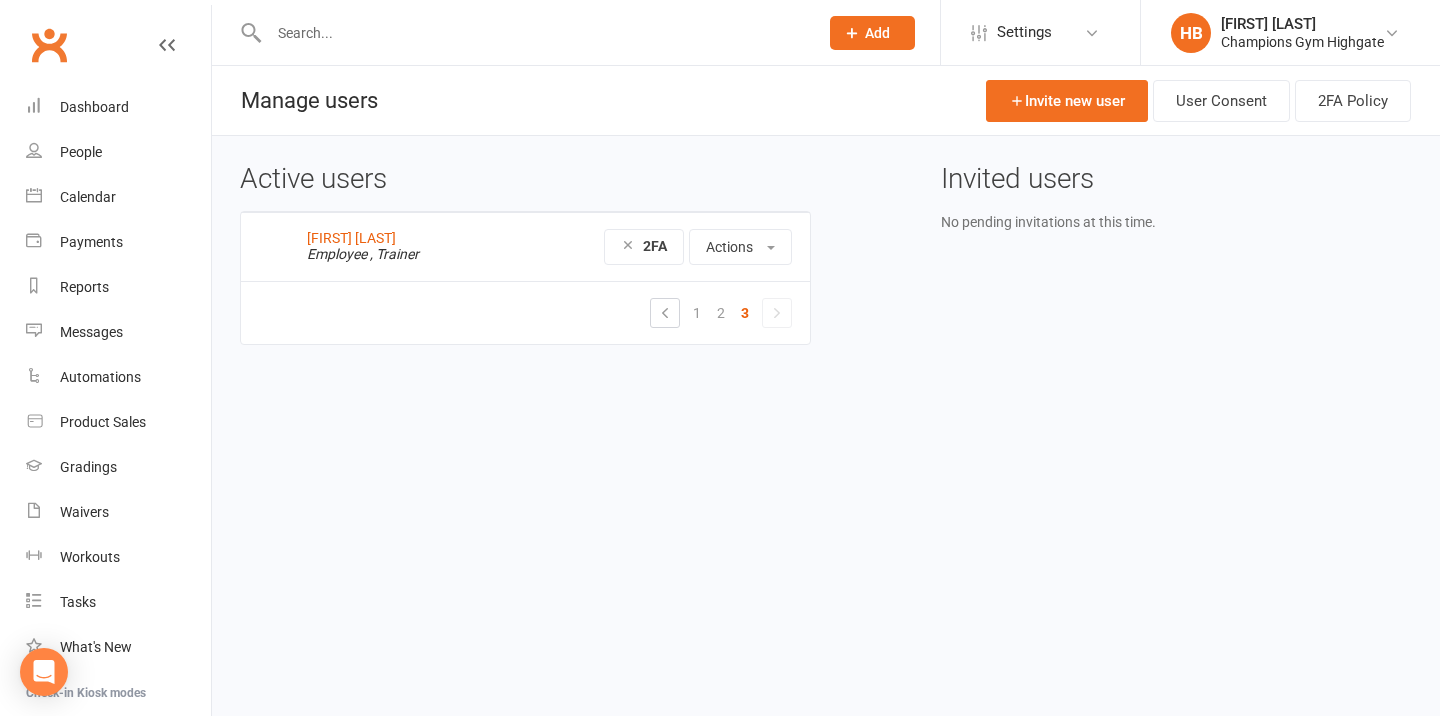 scroll, scrollTop: 0, scrollLeft: 0, axis: both 